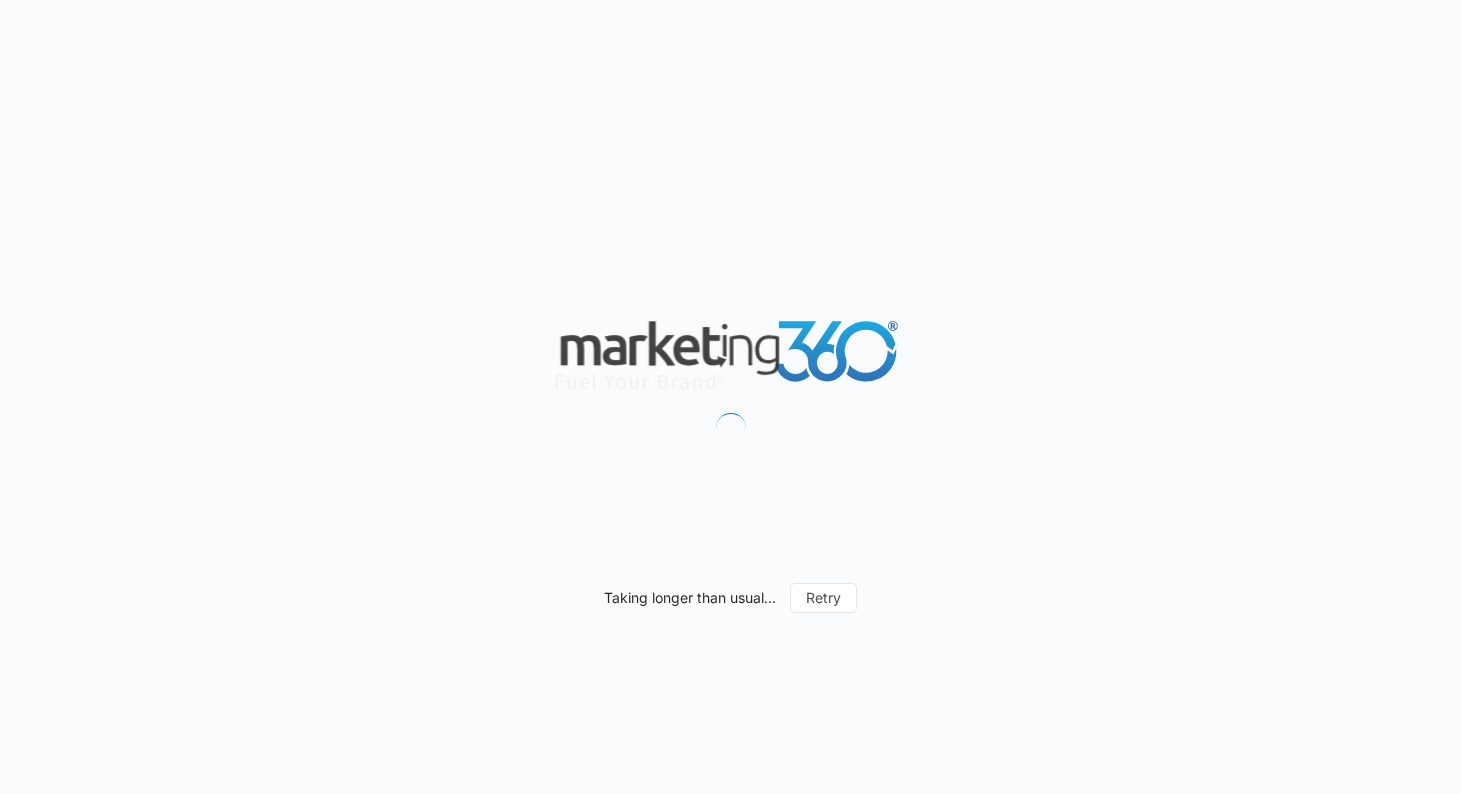 scroll, scrollTop: 0, scrollLeft: 0, axis: both 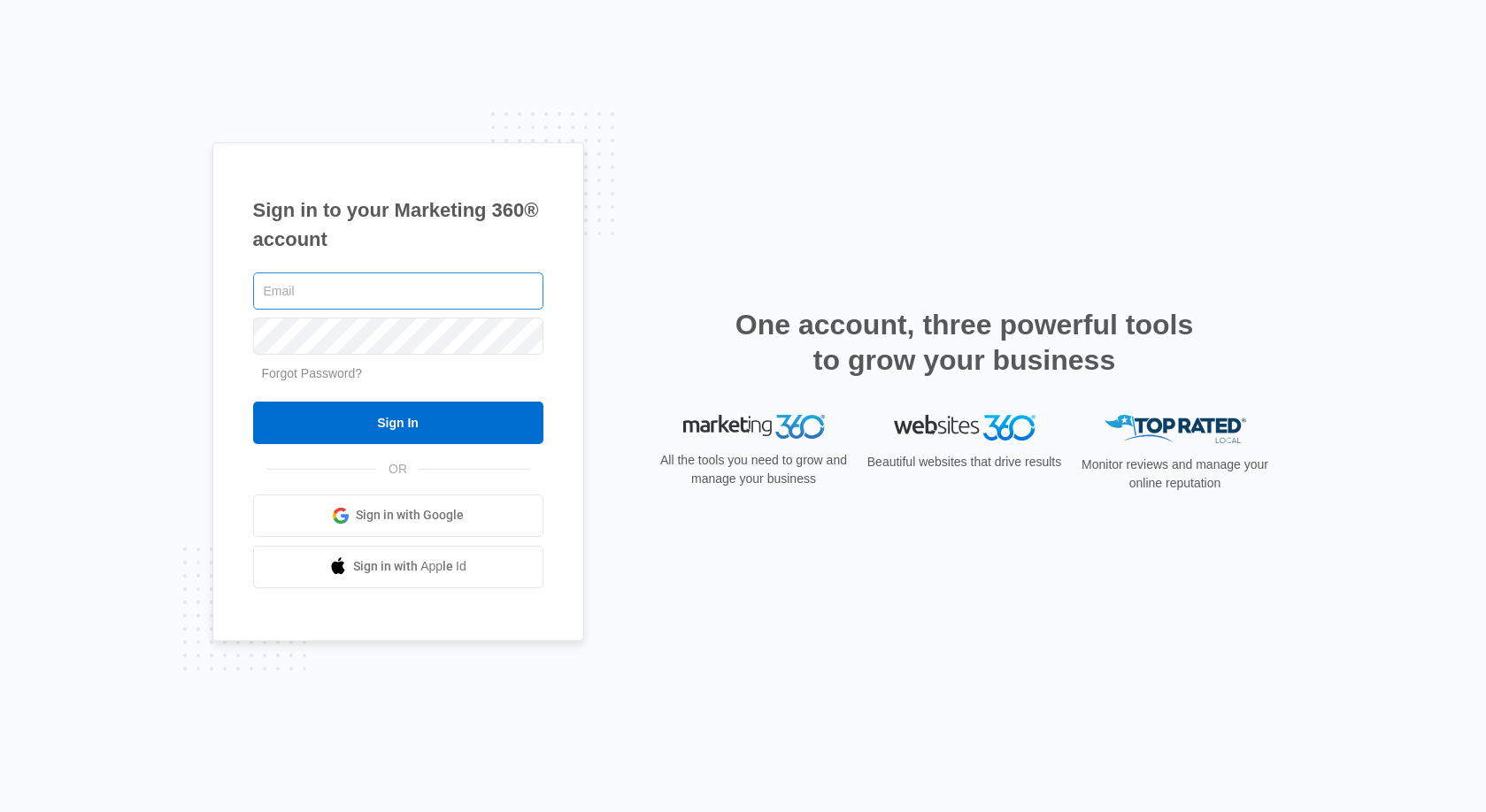 click at bounding box center [398, 291] 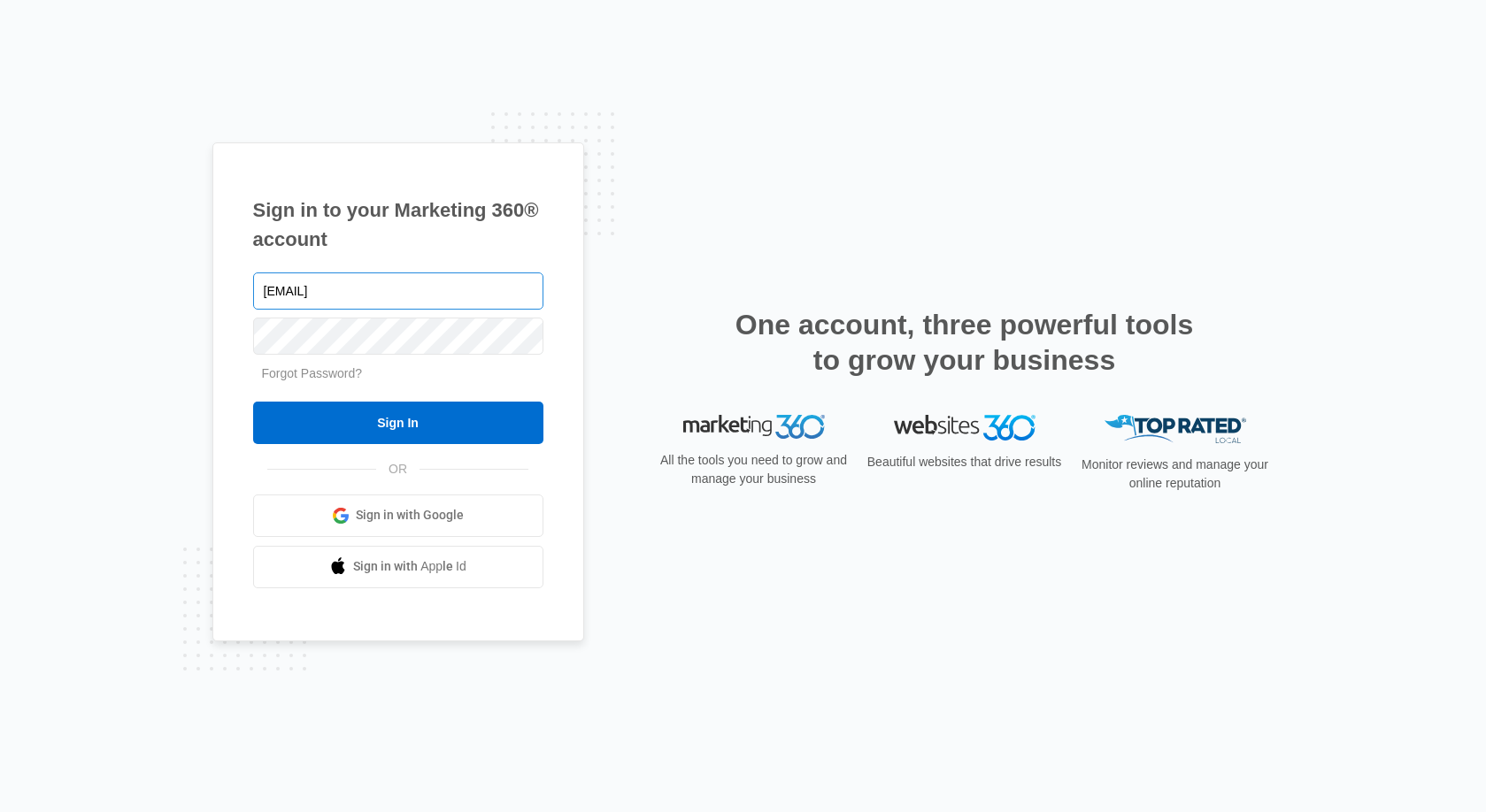 type on "[EMAIL]" 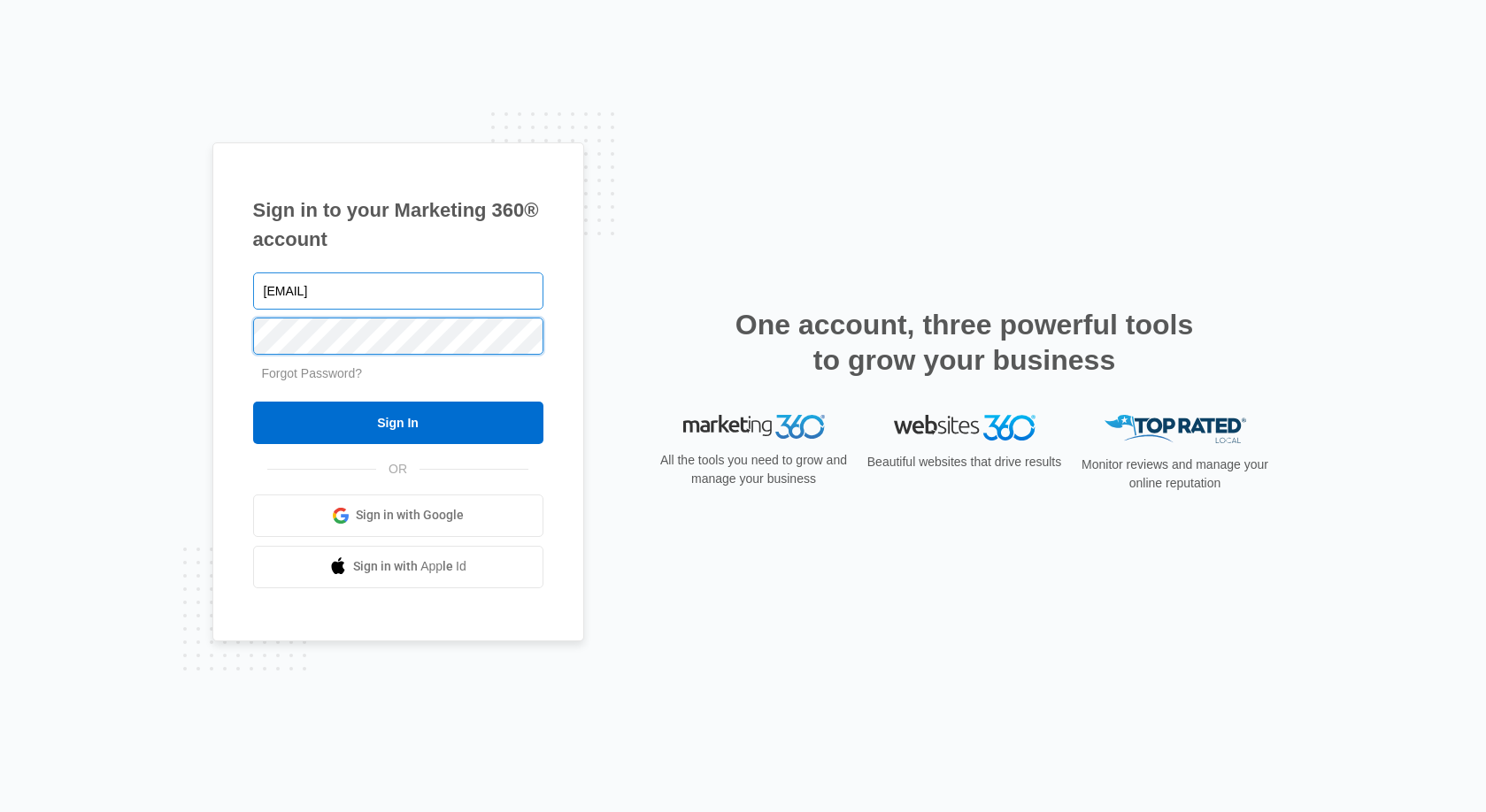 click on "Sign In" at bounding box center (398, 423) 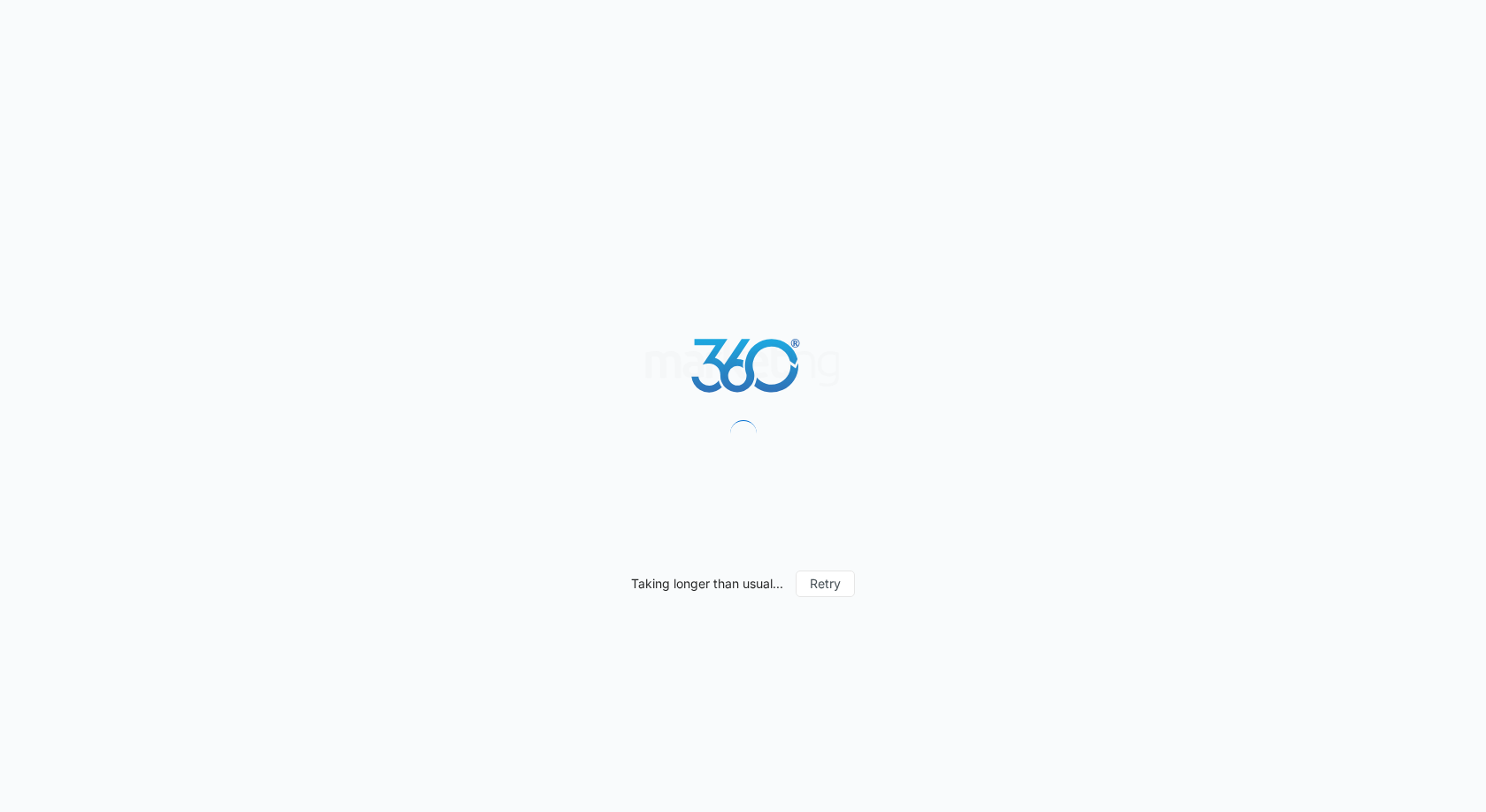 scroll, scrollTop: 0, scrollLeft: 0, axis: both 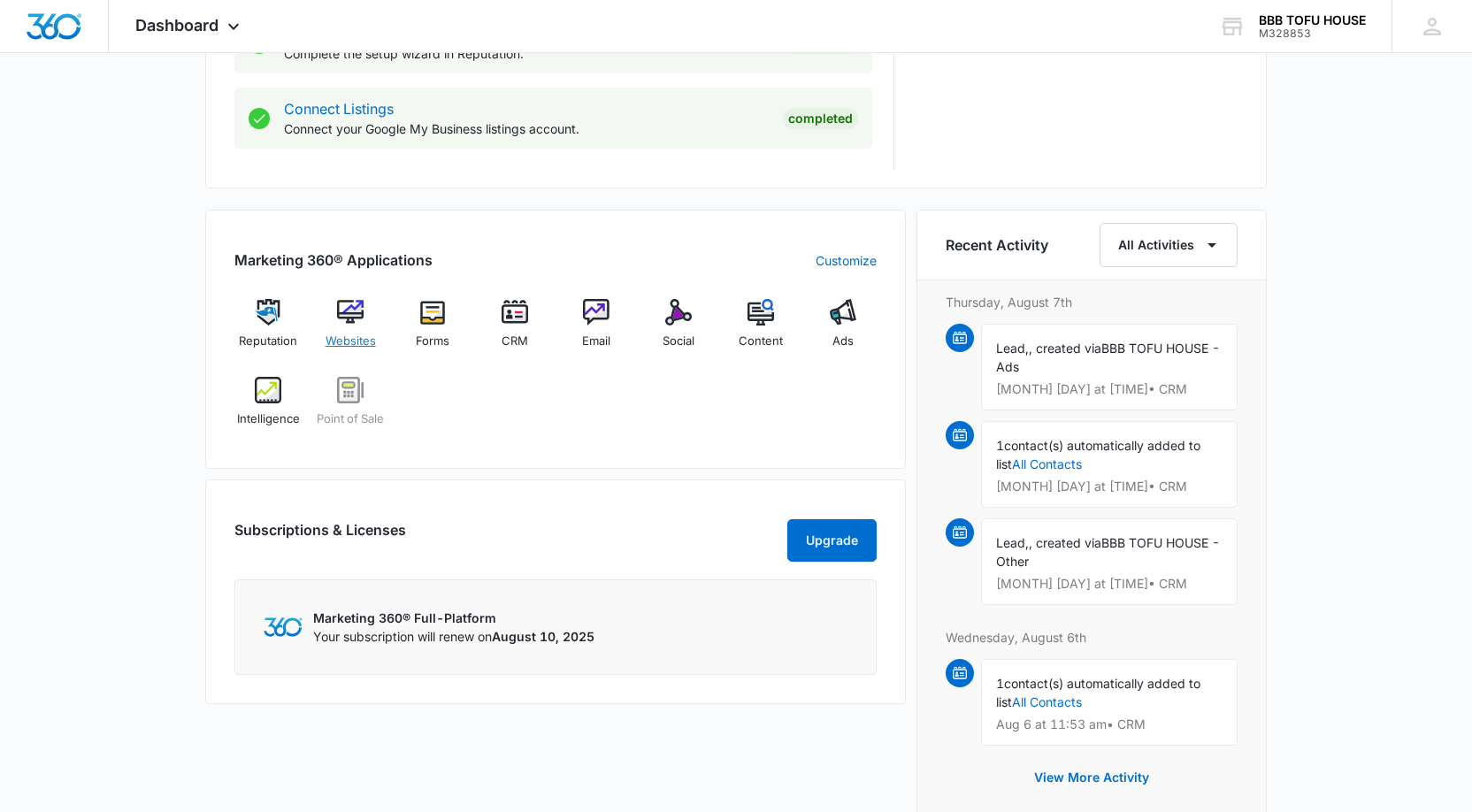 click at bounding box center (350, 312) 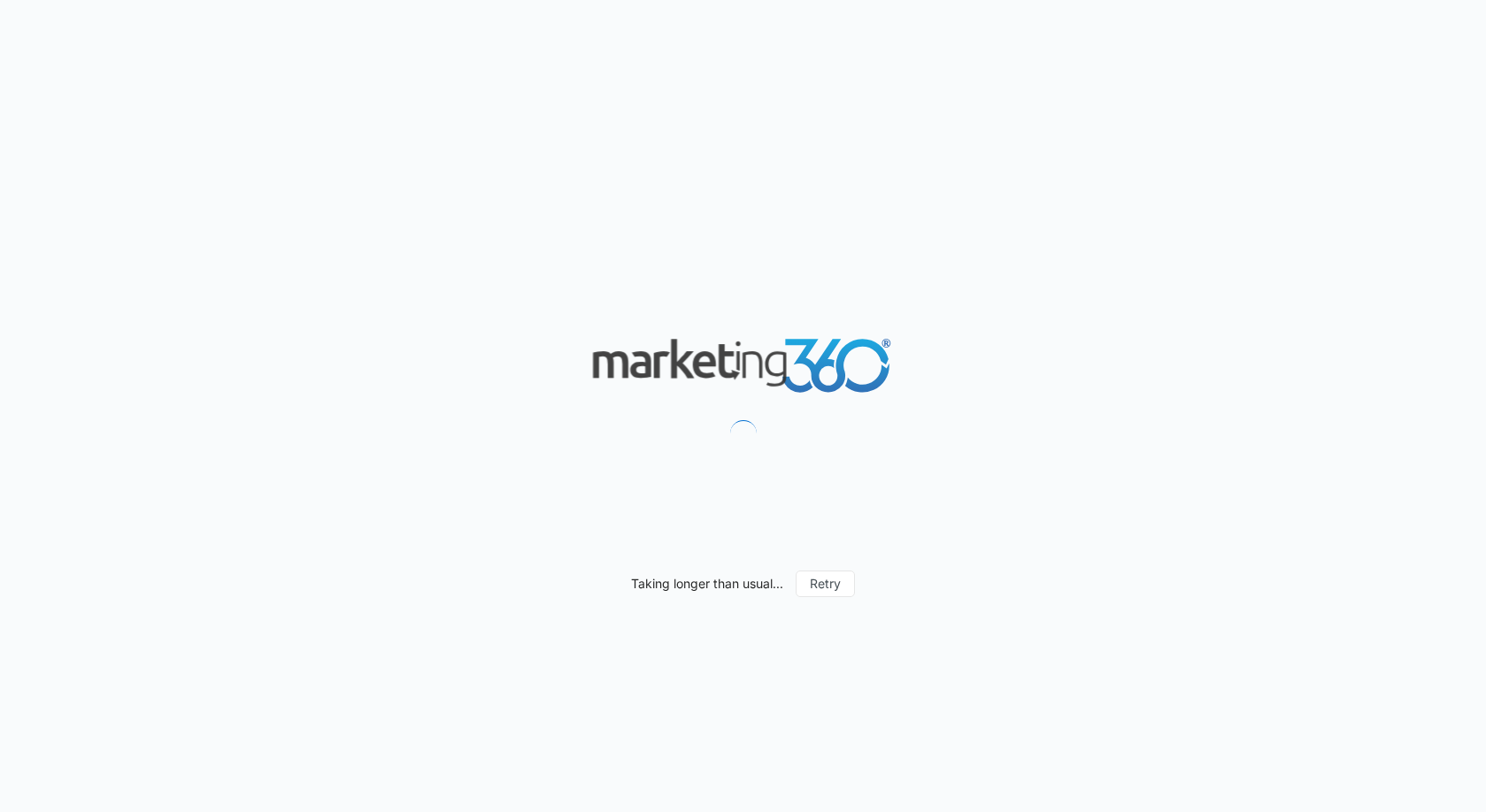 scroll, scrollTop: 0, scrollLeft: 0, axis: both 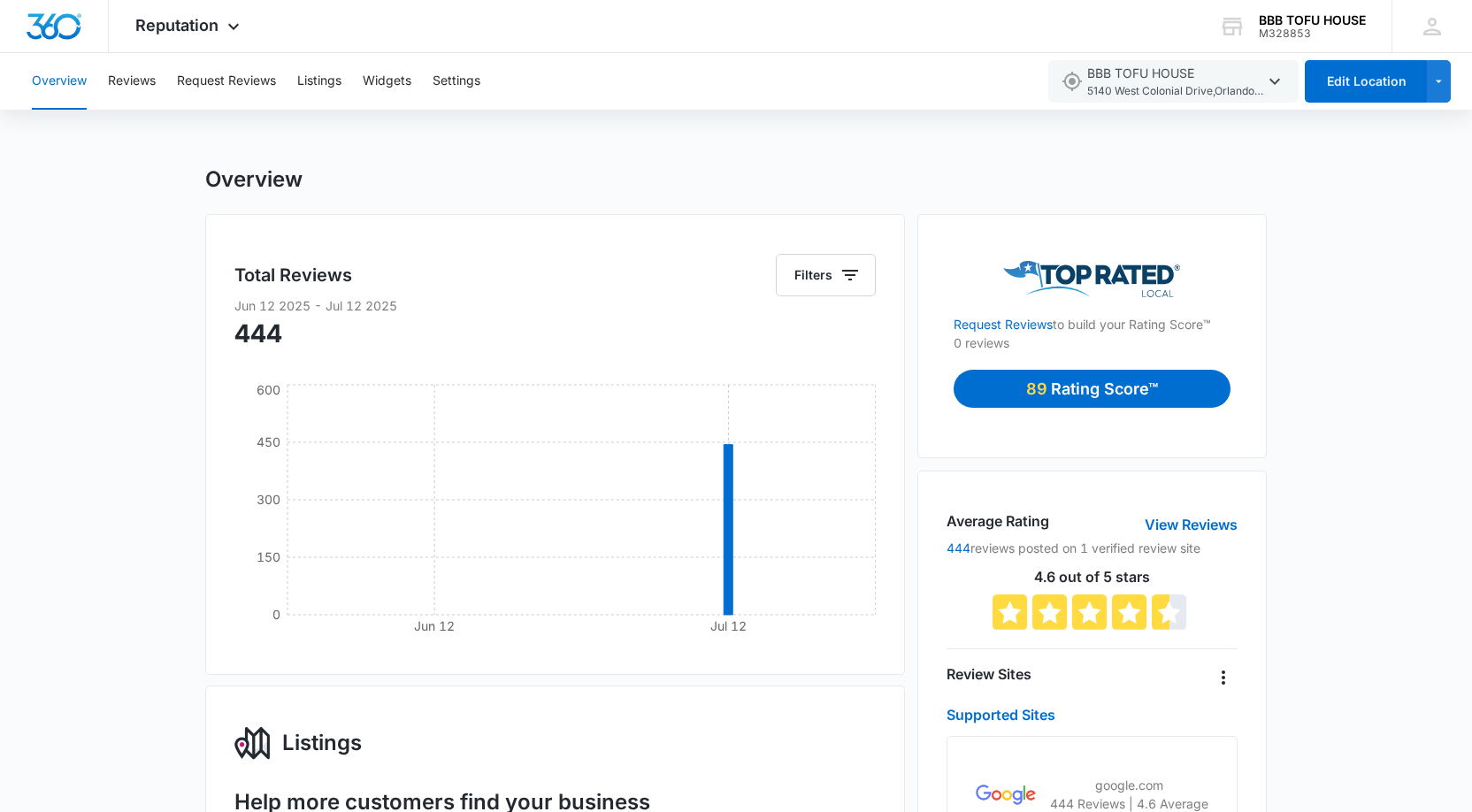 click on "Overview Total Reviews Filters Jun 12 2025 - Jul 12 2025 444 Jun 12 Jul 12 0 150 300 450 600 Listings Help more customers find your business With our add-on Listings product, you can sync your business data to 50+ local sites, apps and directories, so you're listed on the site people use most. Upgrade Now Update your most important listings in just a few clicks Sync Your data Update your business information, like your hours, address and more, on the platforms that matter most. Improve SEO Create SEO-friendly back-links and build authority by making sure your business information is consistent across the web. Multiple Locations Have multiple locations? No problem. Our Listings add-on makes managing multiple locations a breeze. Save Time Forget logging into multiple platforms to update your business information. Listings automatically updates your information across the web. Improve your online presence and grow your business Request Reviews  to build your Rating Score™ 0 reviews 89 Rating Score™ 444 4.6" at bounding box center [736, 1059] 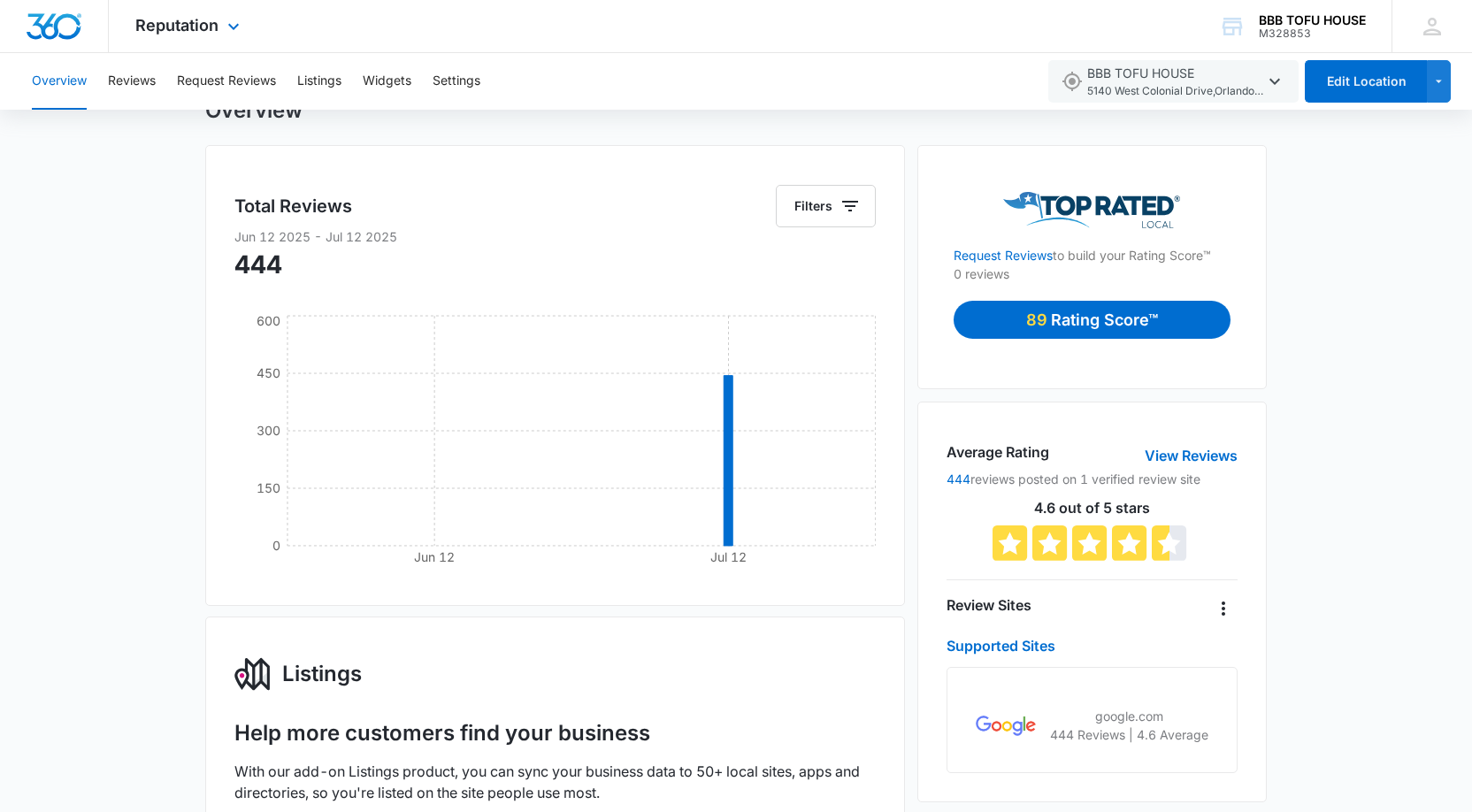 scroll, scrollTop: 0, scrollLeft: 0, axis: both 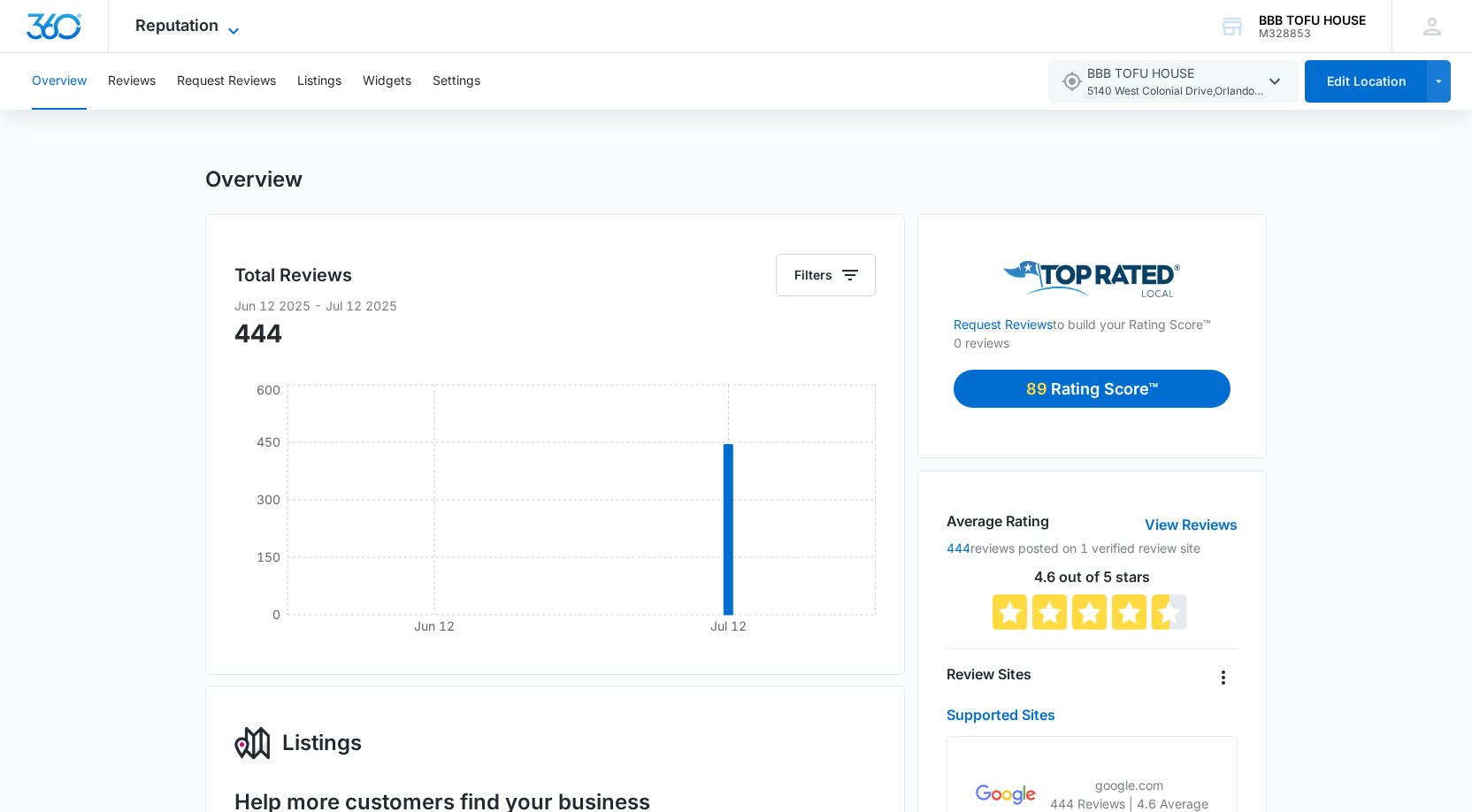click 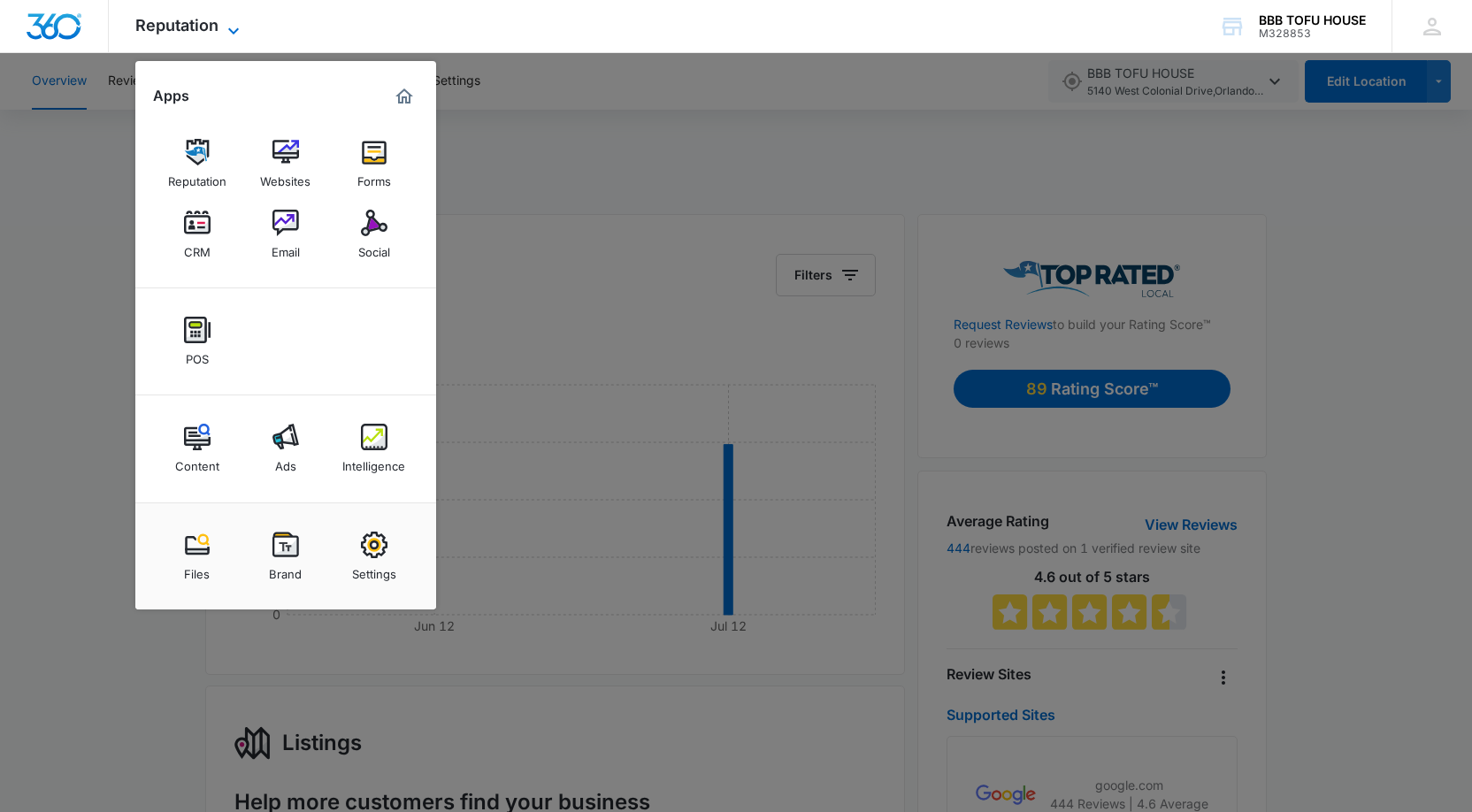 click 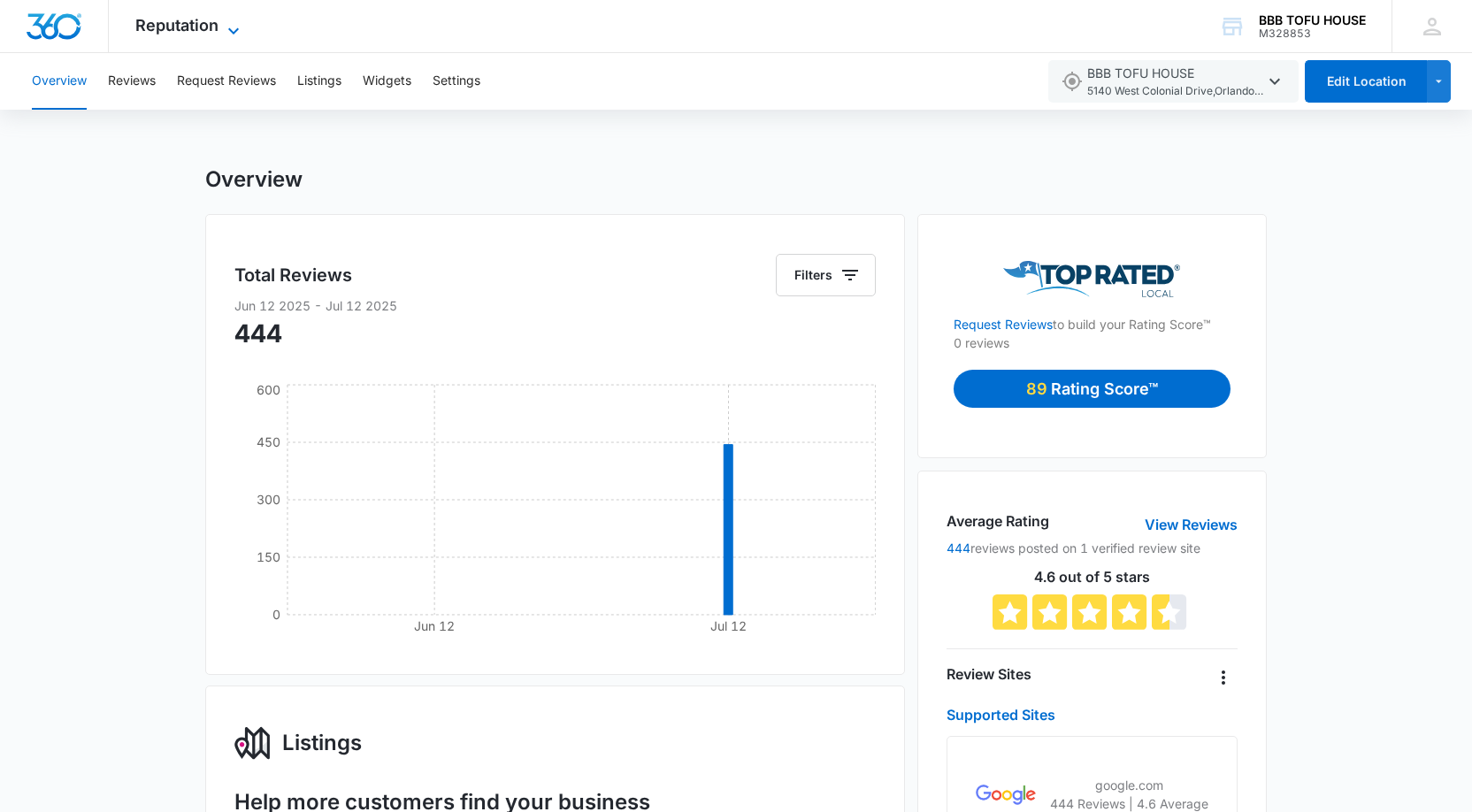 click 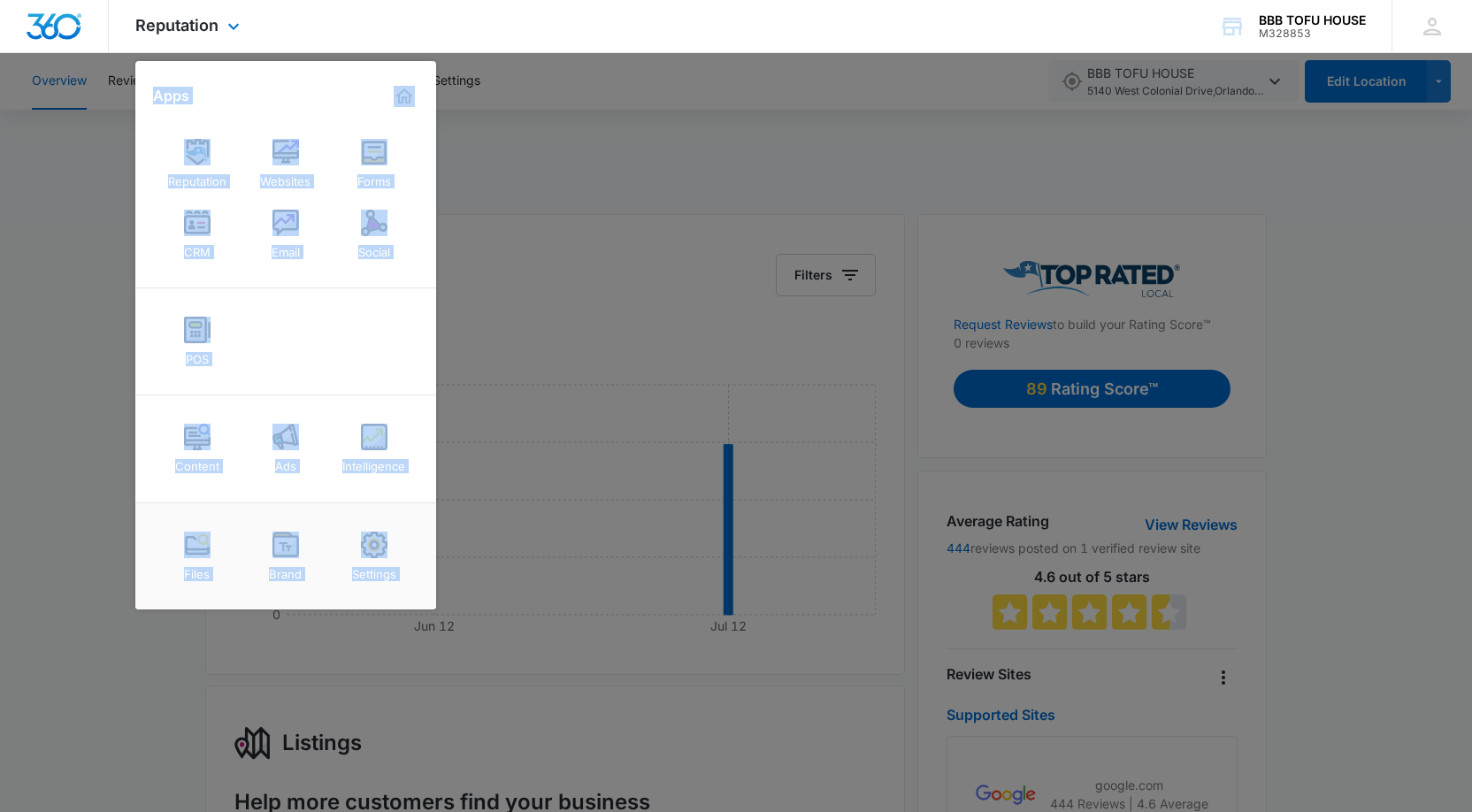 click on "POS" at bounding box center (286, 341) 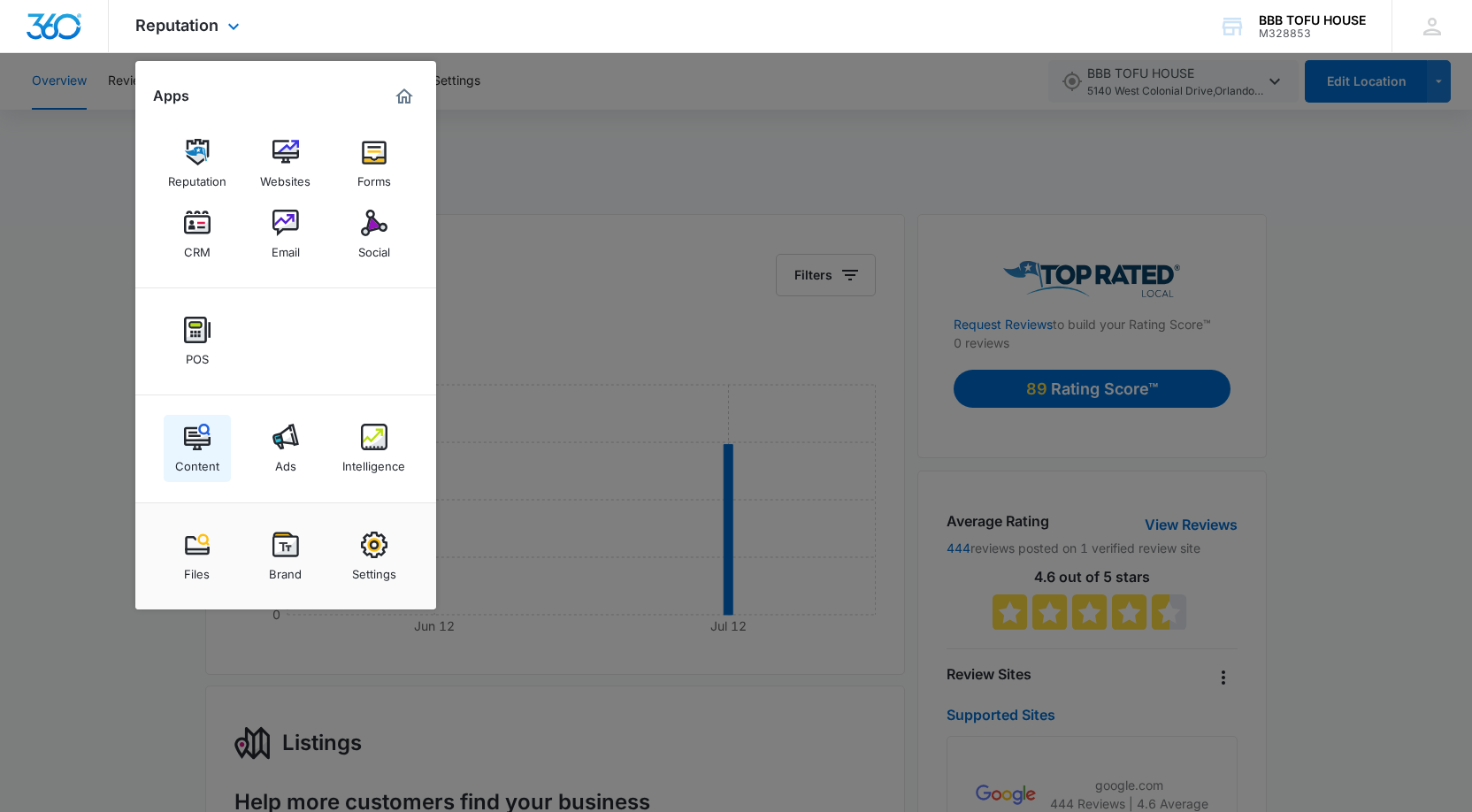 click on "Content" at bounding box center [197, 462] 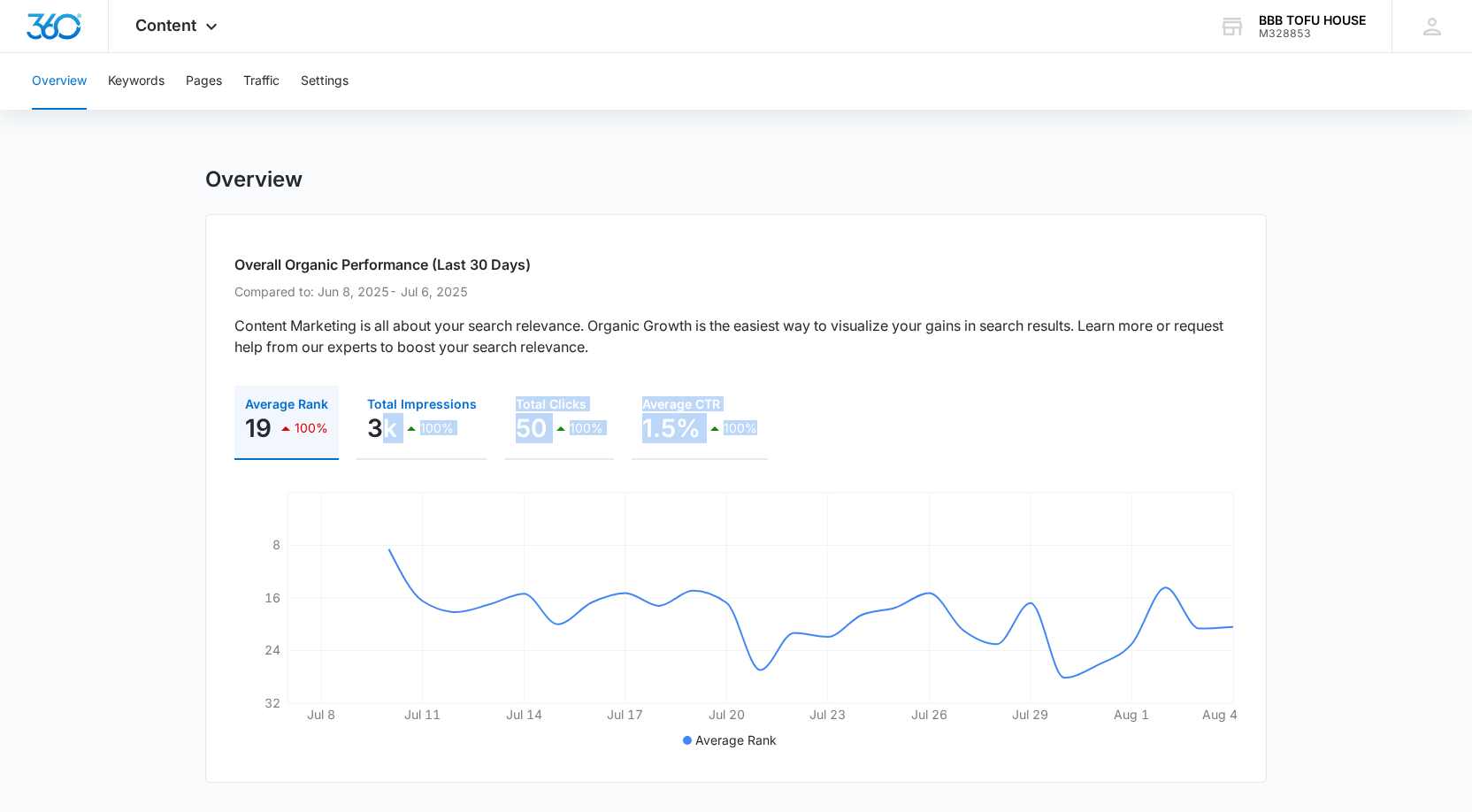 drag, startPoint x: 816, startPoint y: 424, endPoint x: 382, endPoint y: 440, distance: 434.2948 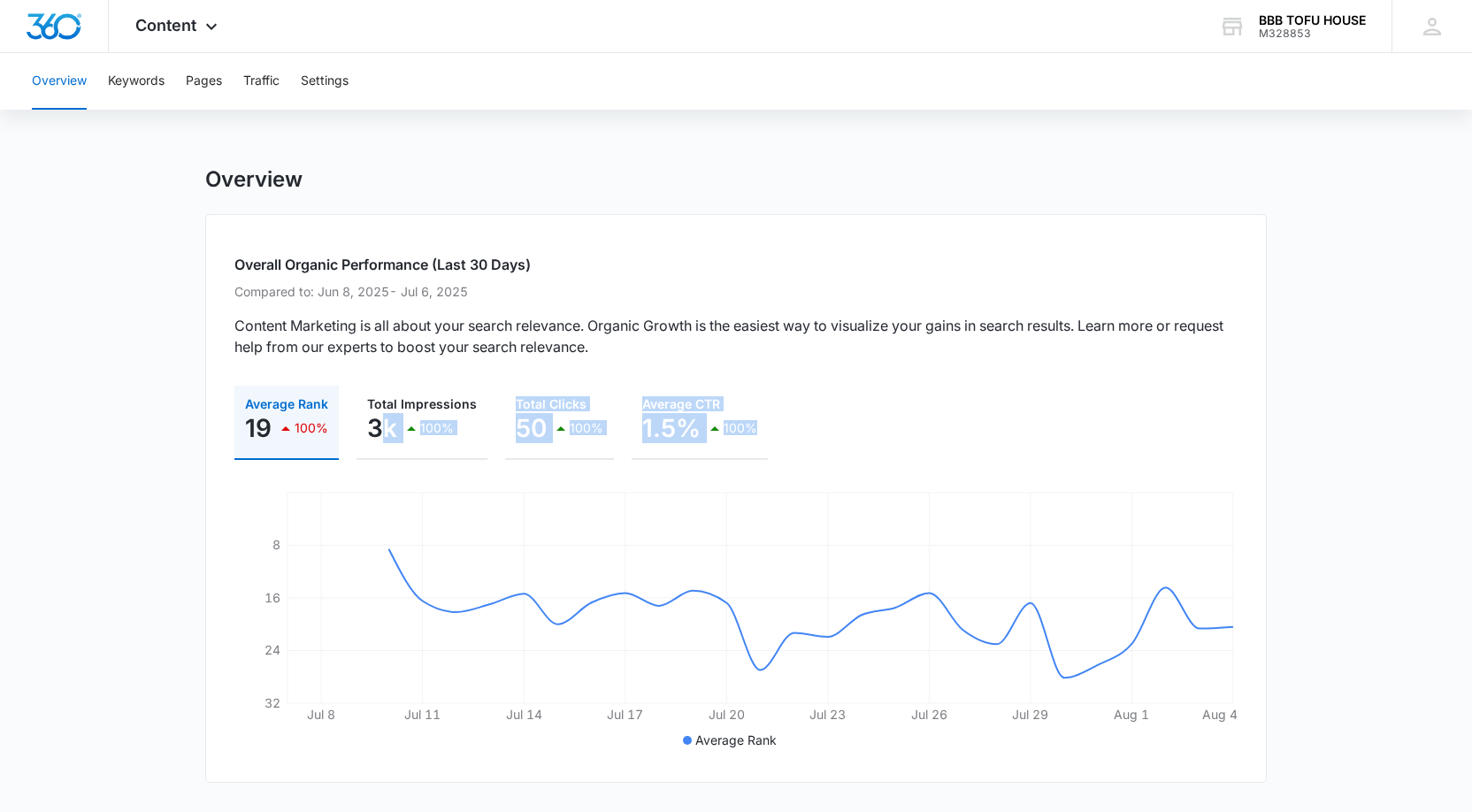 click on "Average Rank 19 100%  Total Impressions 3k 100%  Total Clicks 50 100%  Average CTR 1.5% 100%" at bounding box center [736, 423] 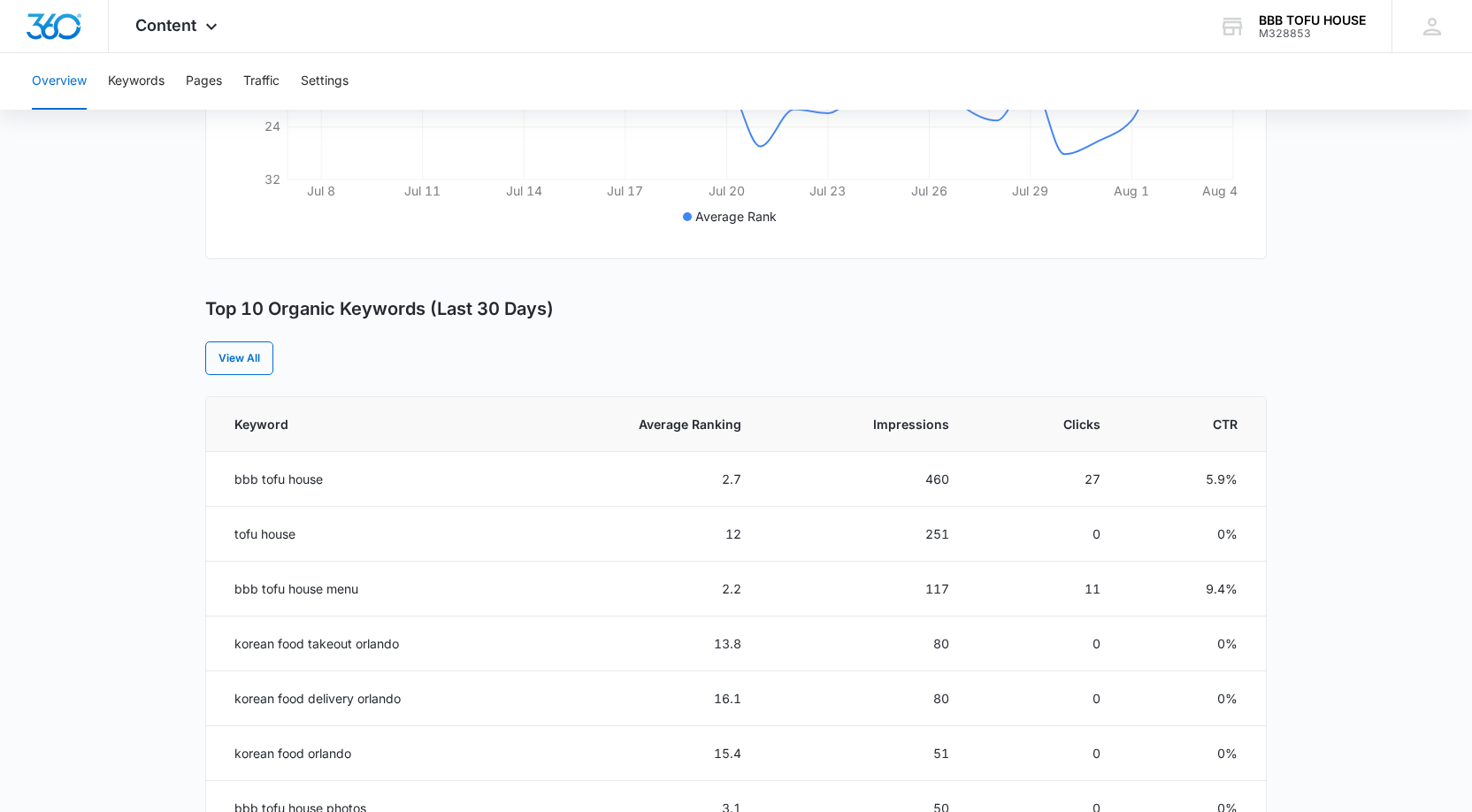 scroll, scrollTop: 531, scrollLeft: 0, axis: vertical 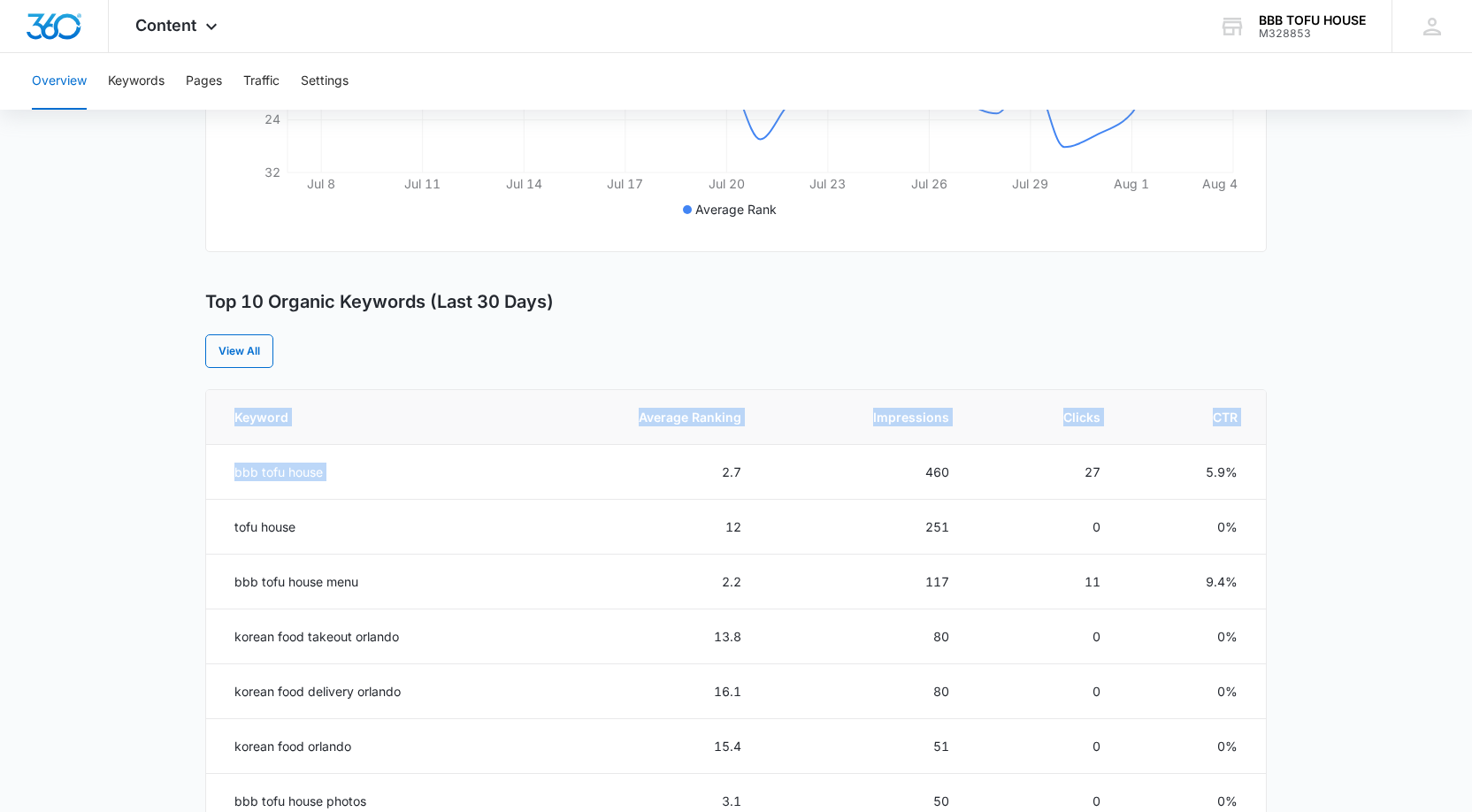drag, startPoint x: 706, startPoint y: 475, endPoint x: 1436, endPoint y: 505, distance: 730.6162 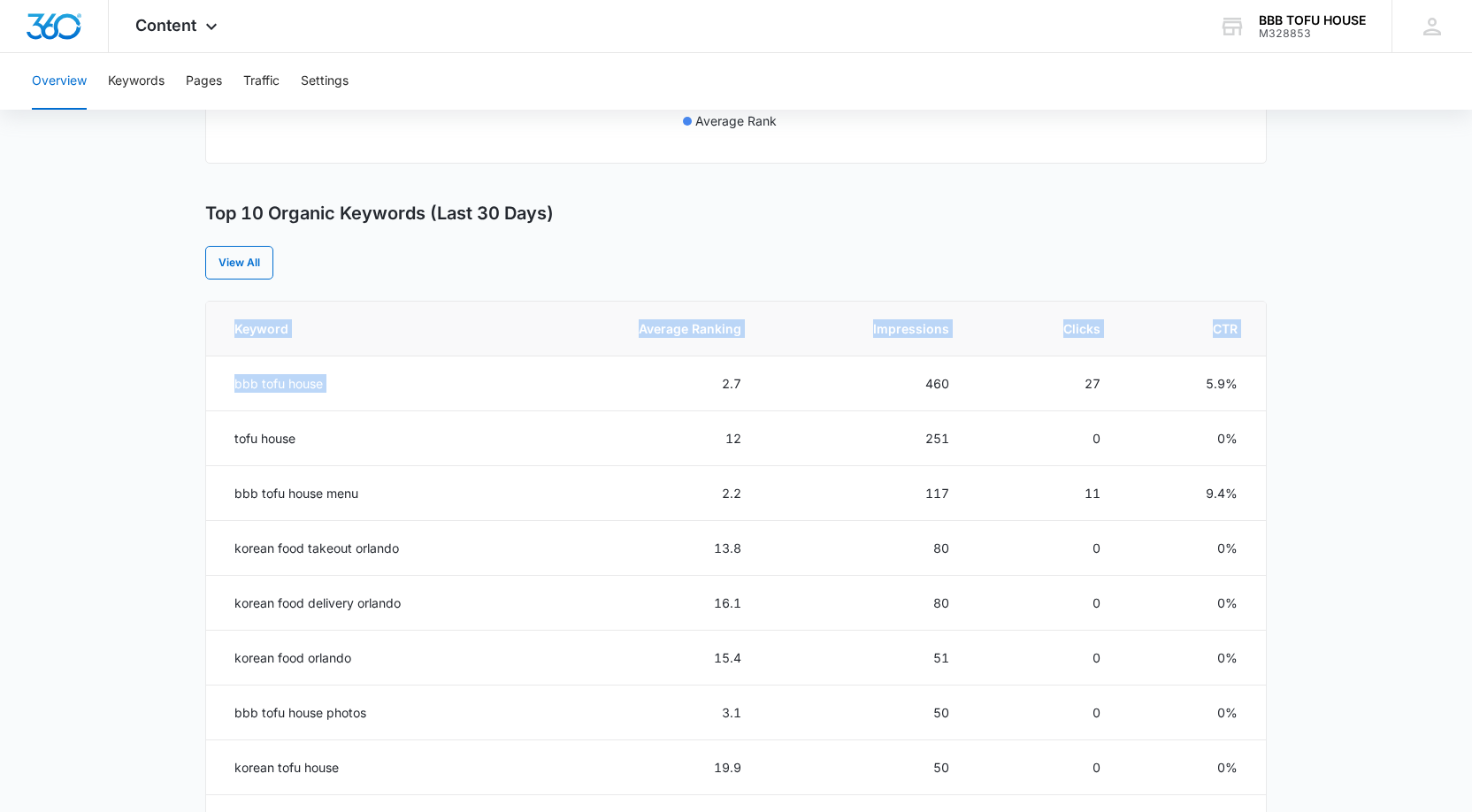 click on "Overview Overall Organic Performance (Last 30 Days) Compared to:   Jun 8, 2025  -   Jul 6, 2025 Content Marketing is all about your search relevance. Organic Growth is the easiest way to visualize your gains in search results. Learn more or request help from our experts to boost your search relevance. Average Rank 19 100%  Total Impressions 3k 100%  Total Clicks 50 100%  Average CTR 1.5% 100%  Jul 8 Jul 11 Jul 14 Jul 17 Jul 20 Jul 23 Jul 26 Jul 29 Aug 1 Aug 4 8 16 24 32 Average Rank Top 10 Organic Keywords (Last 30 Days) View All Keyword Average Ranking Impressions Clicks CTR bbb tofu house 2.7 460 27 5.9% tofu house 12 251 0 0% bbb tofu house menu 2.2 117 11 9.4% korean food takeout [CITY] 13.8 80 0 0% korean food delivery [CITY] 16.1 80 0 0% korean food [CITY] 15.4 51 0 0% bbb tofu house photos 3.1 50 0 0% korean tofu house 19.9 50 0 0% bbb restaurant 18.3 46 0 0% bbb [CITY] 7.6 44 0 0% Resources Tips & Tricks Grow your business organically by outranking your competitors Your Guide to on Page SEO" at bounding box center [736, 404] 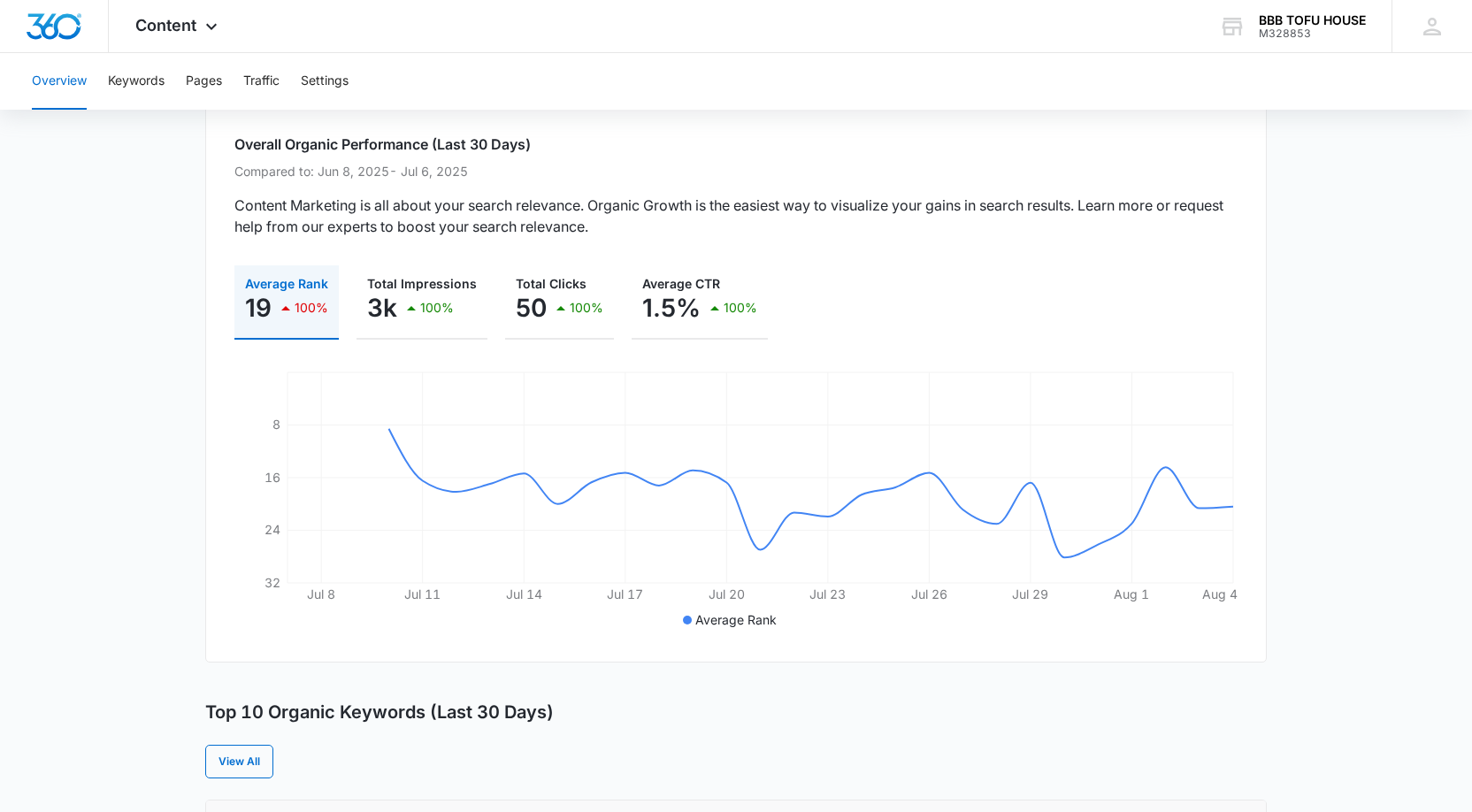 scroll, scrollTop: 0, scrollLeft: 0, axis: both 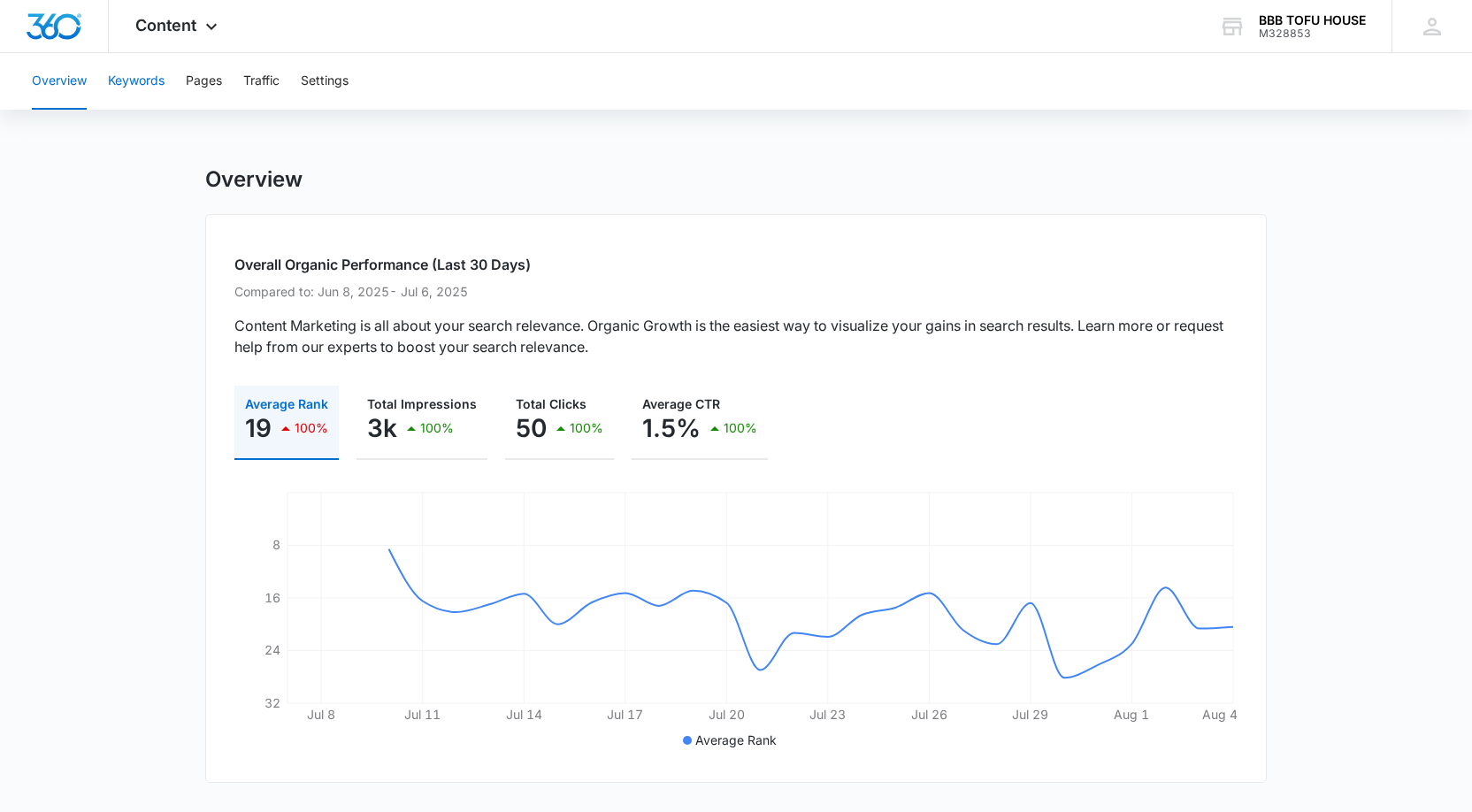 click on "Keywords" at bounding box center [136, 81] 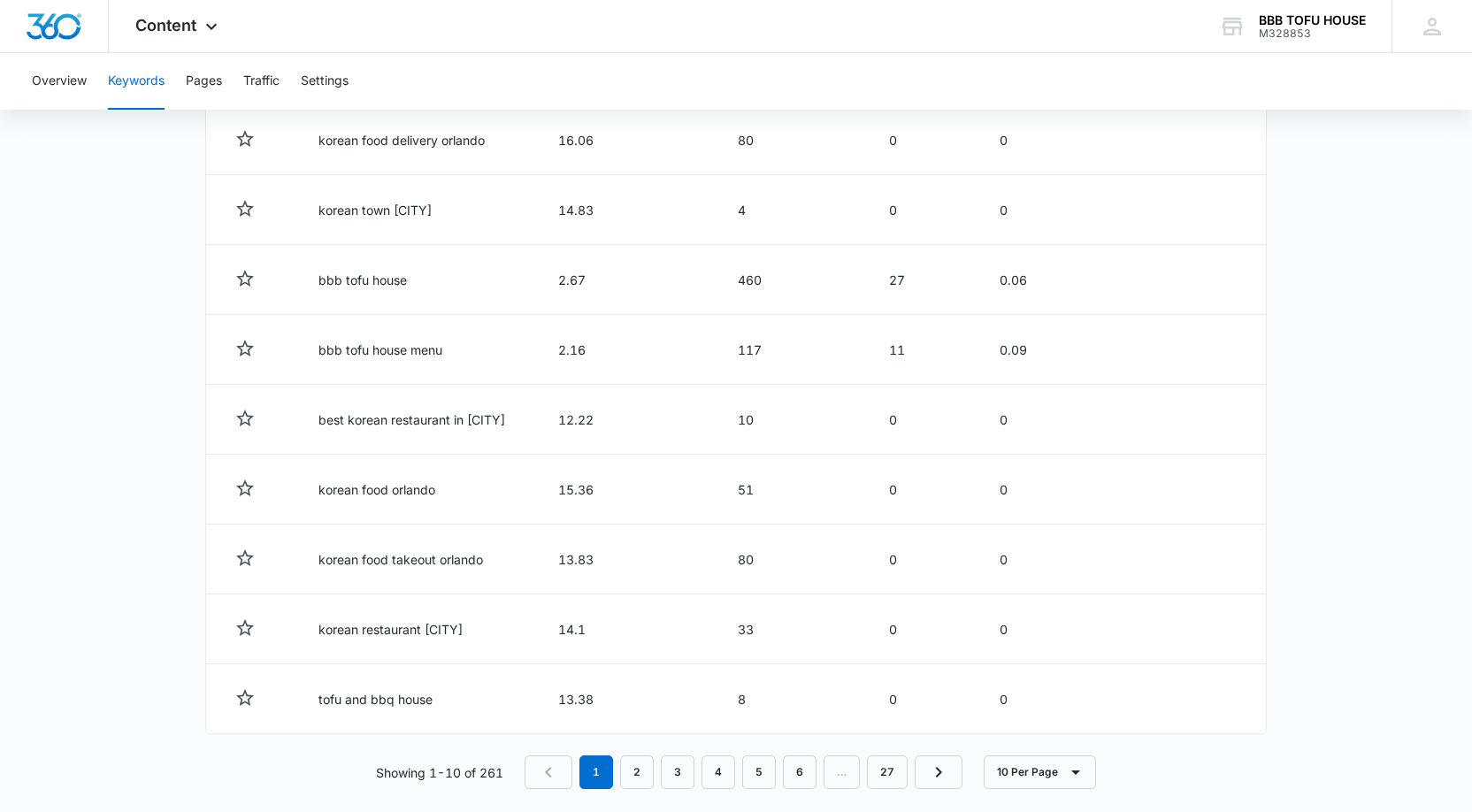scroll, scrollTop: 823, scrollLeft: 0, axis: vertical 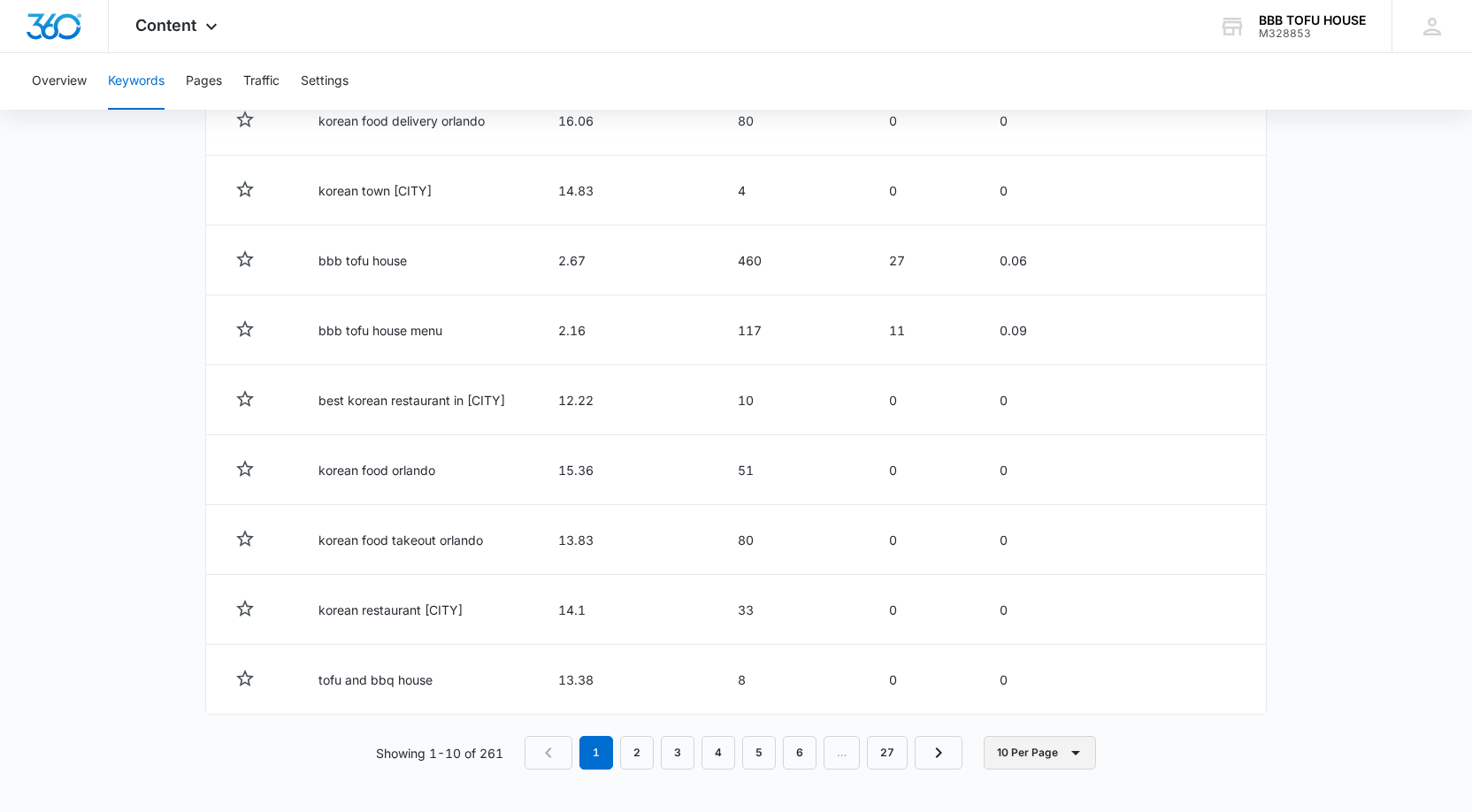 click on "10   Per Page" at bounding box center (1039, 753) 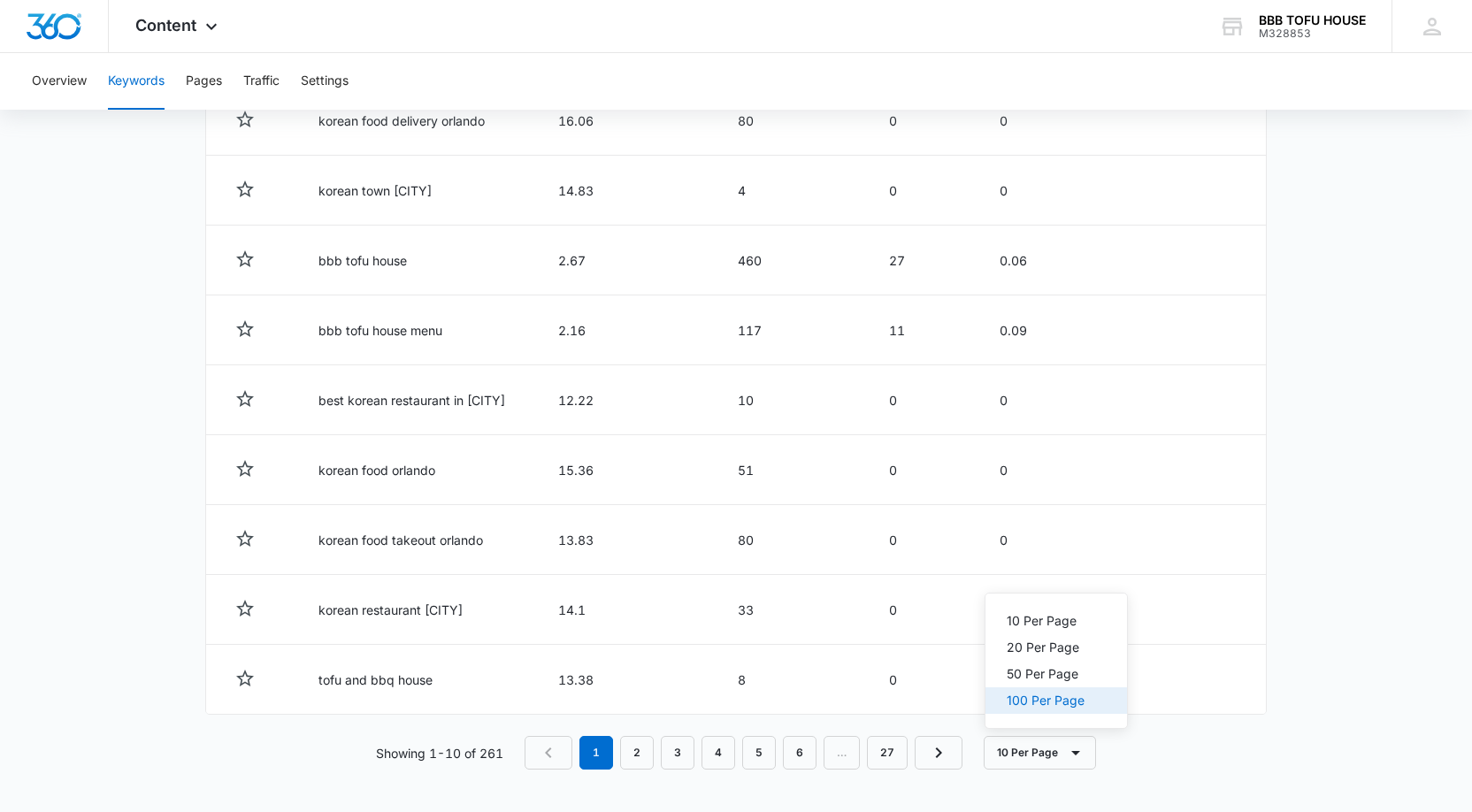 click on "100   Per Page" at bounding box center (1046, 701) 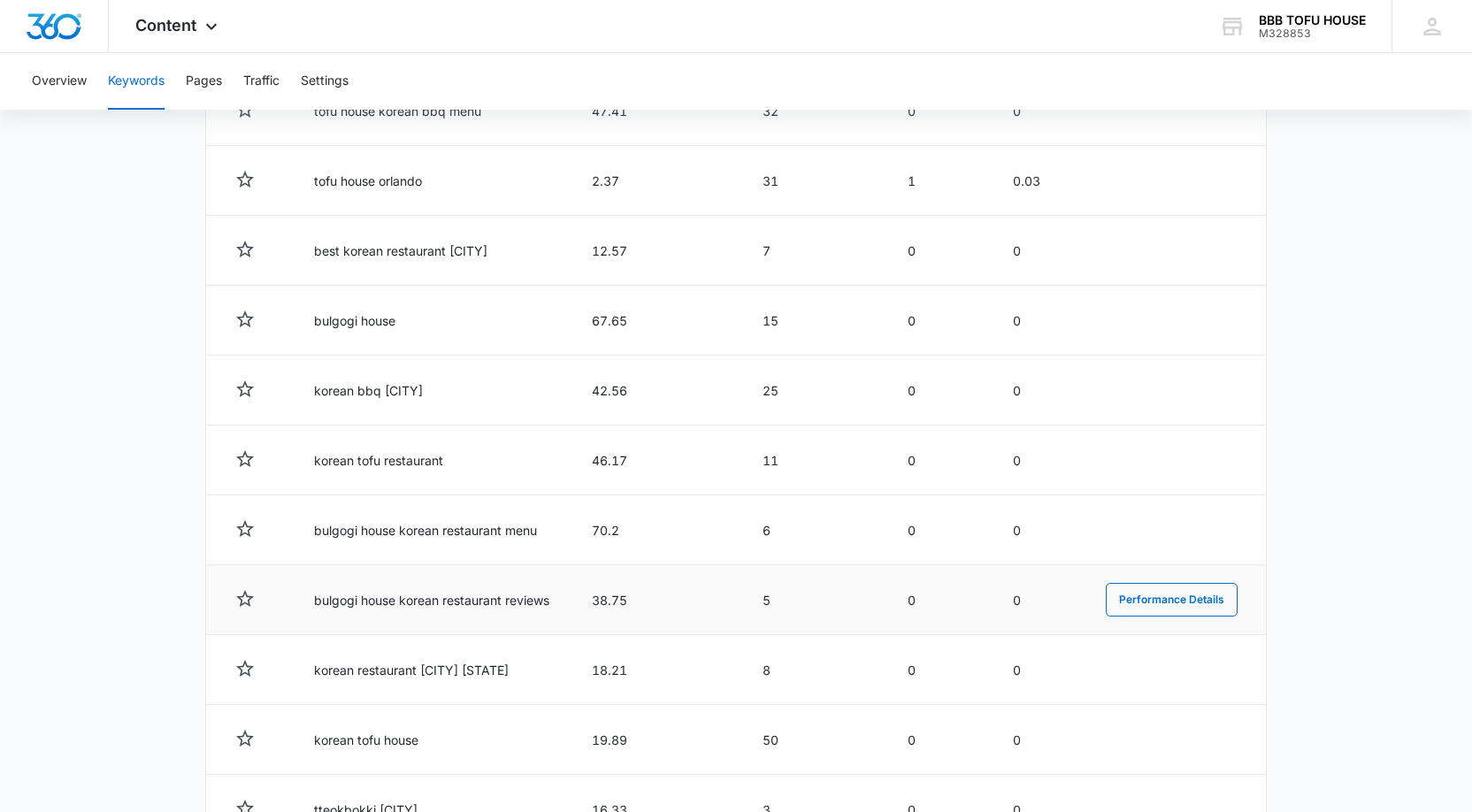 scroll, scrollTop: 1531, scrollLeft: 0, axis: vertical 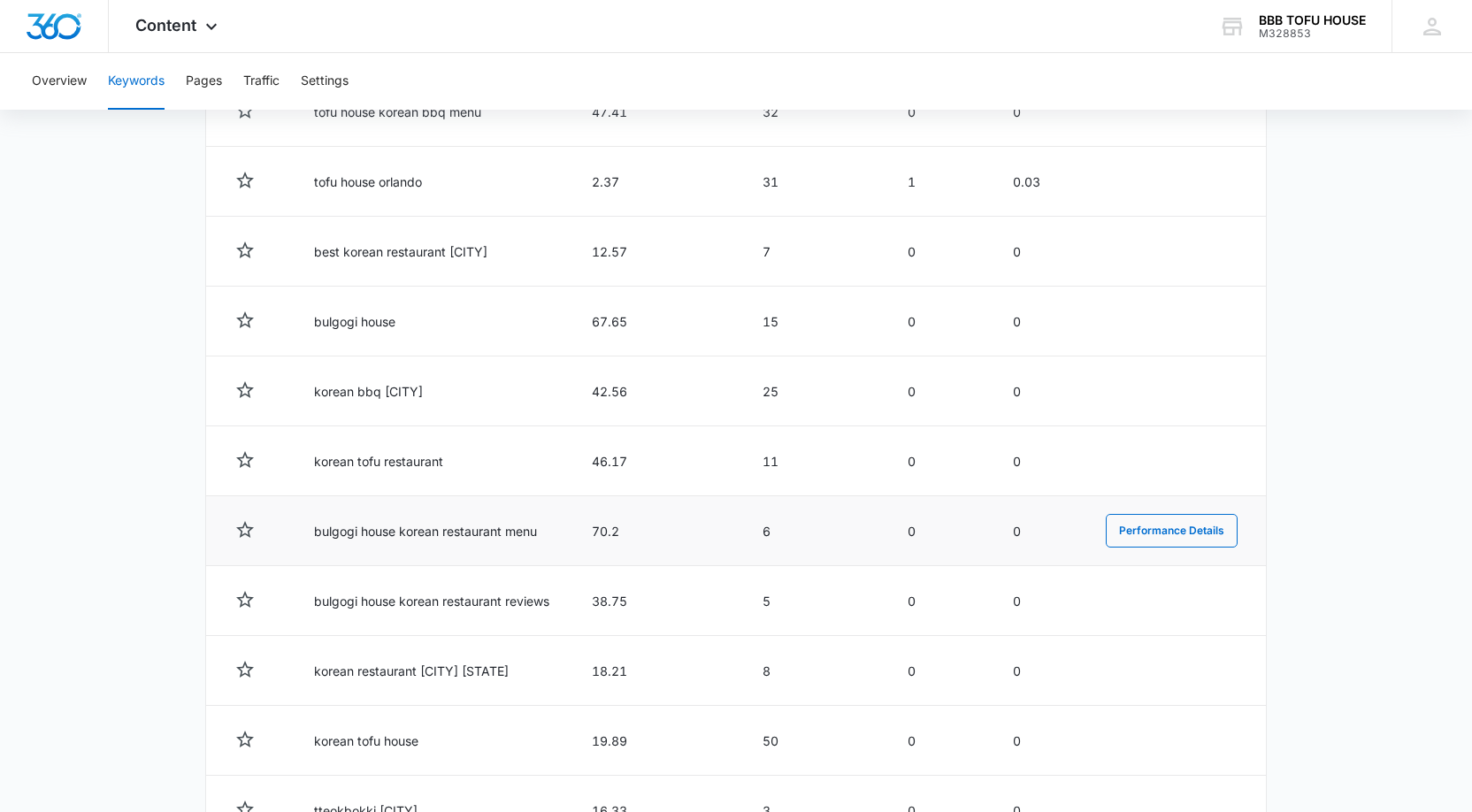 click on "70.2" at bounding box center (656, 531) 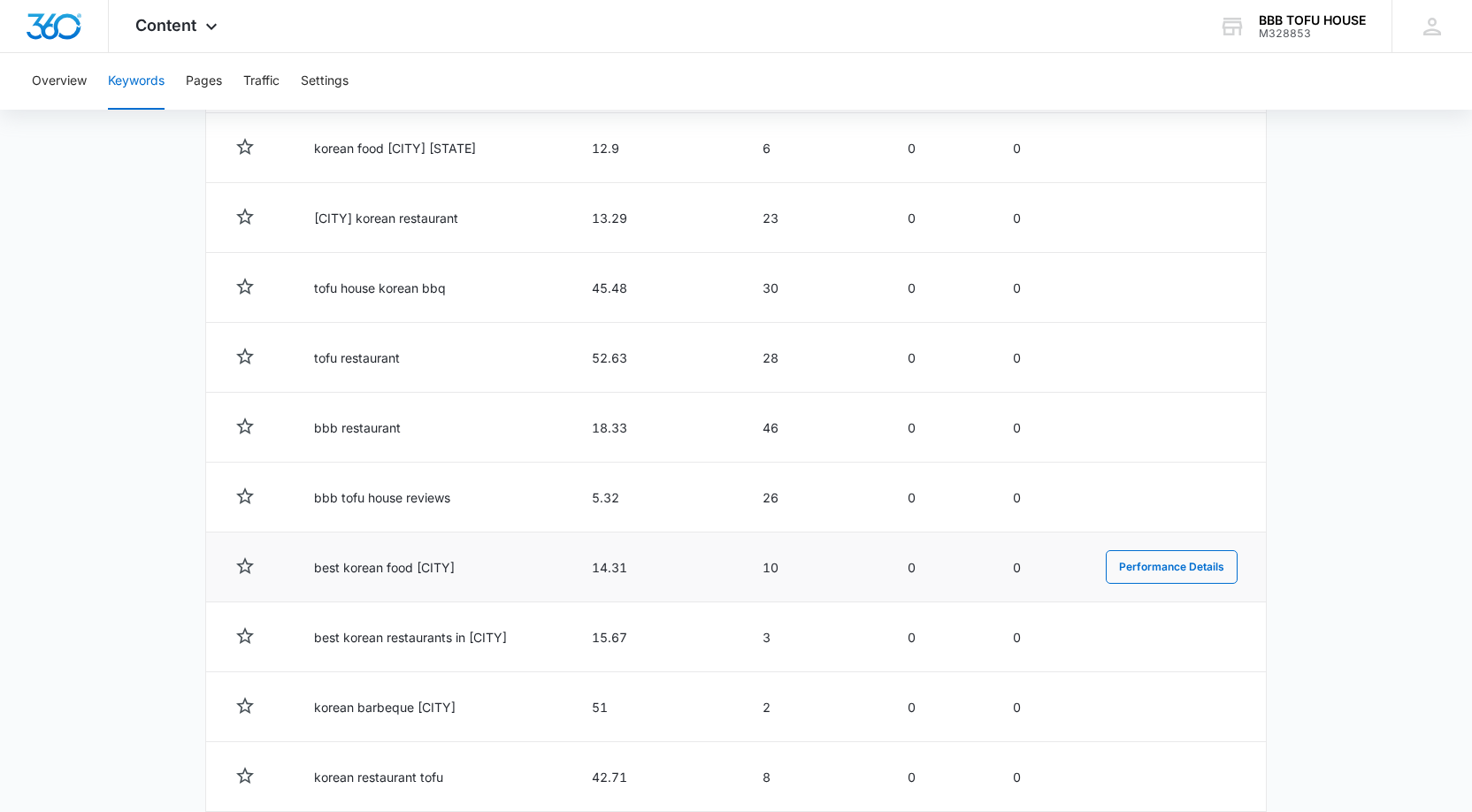 scroll, scrollTop: 3007, scrollLeft: 0, axis: vertical 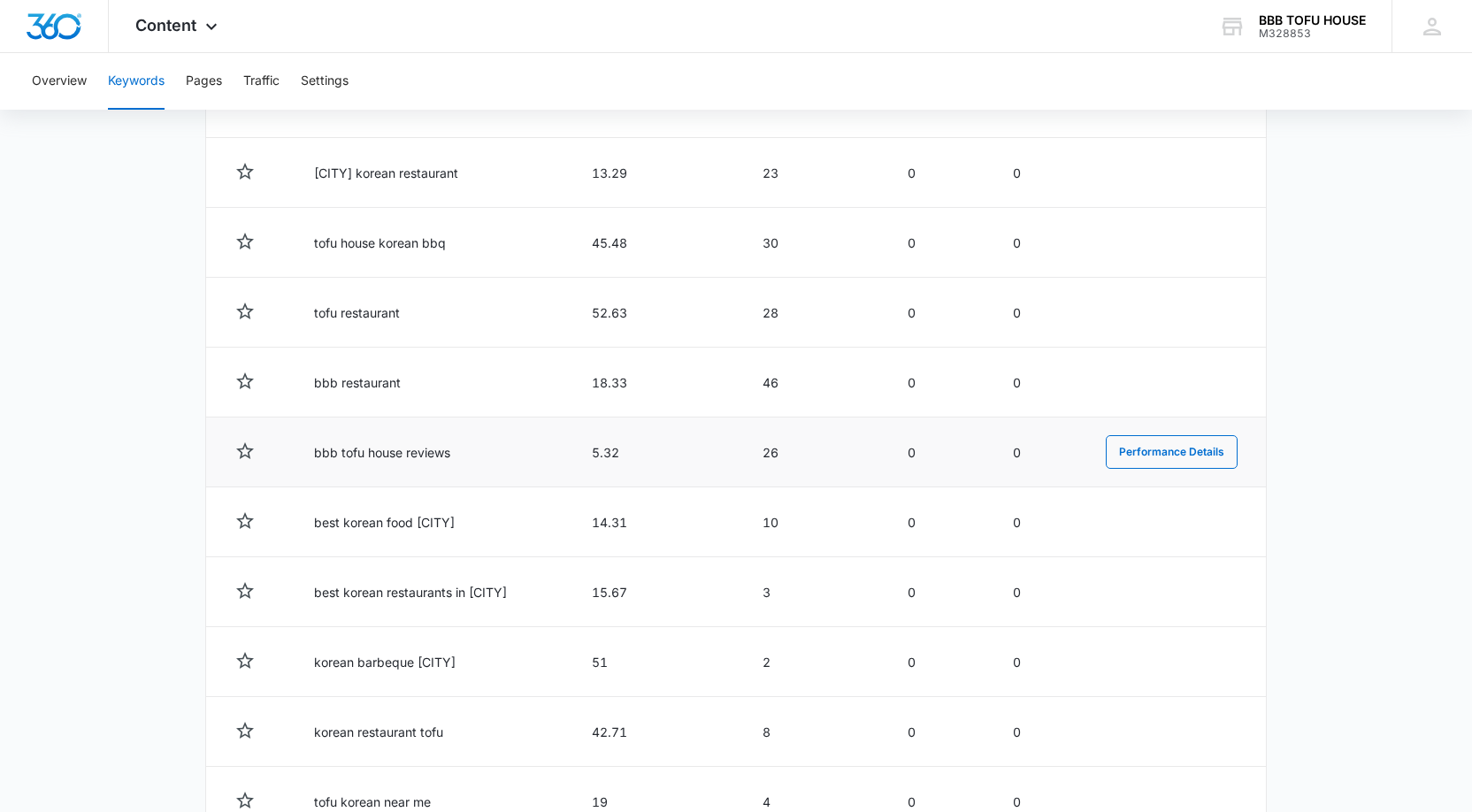 click on "26" at bounding box center [813, 452] 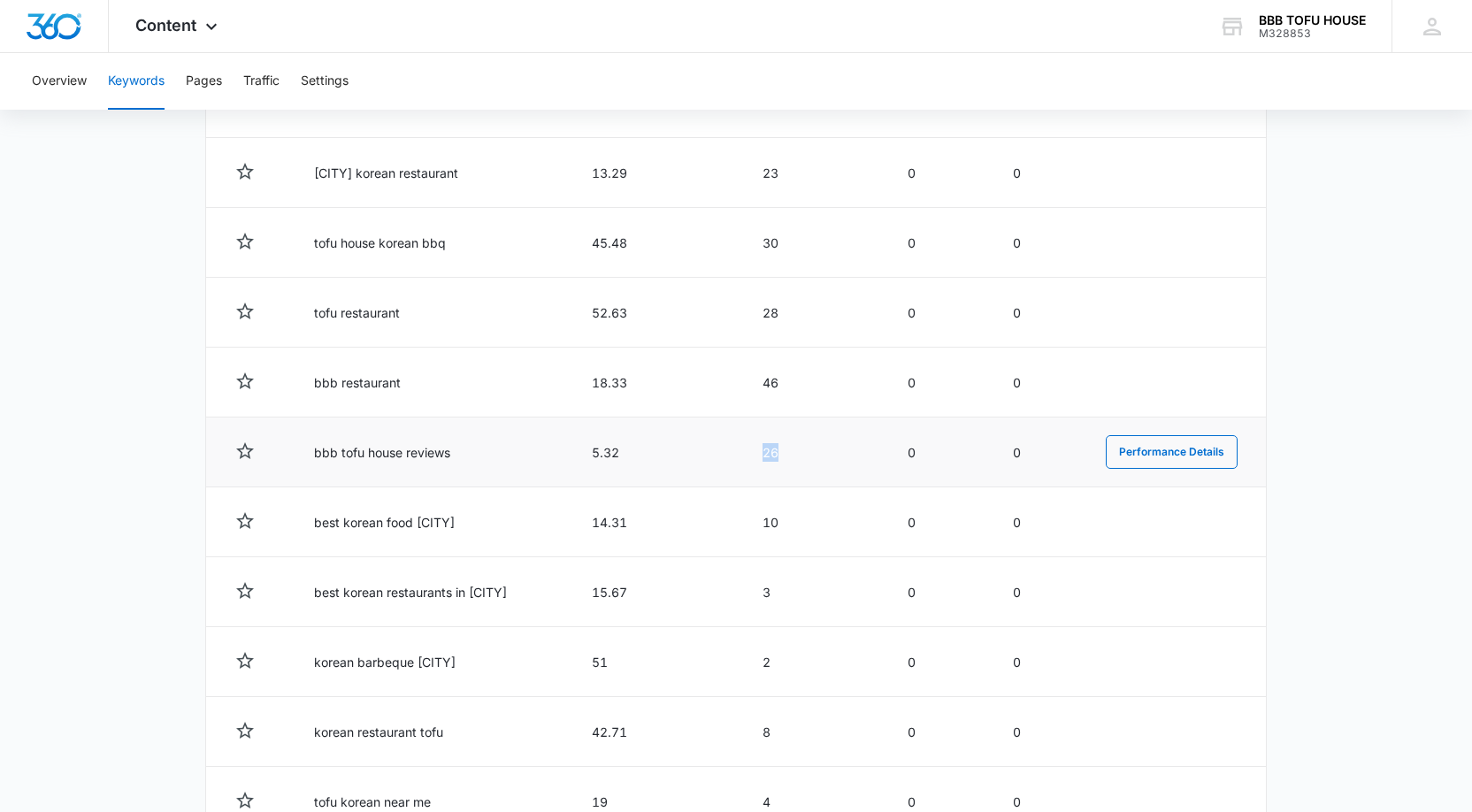 click on "26" at bounding box center (813, 452) 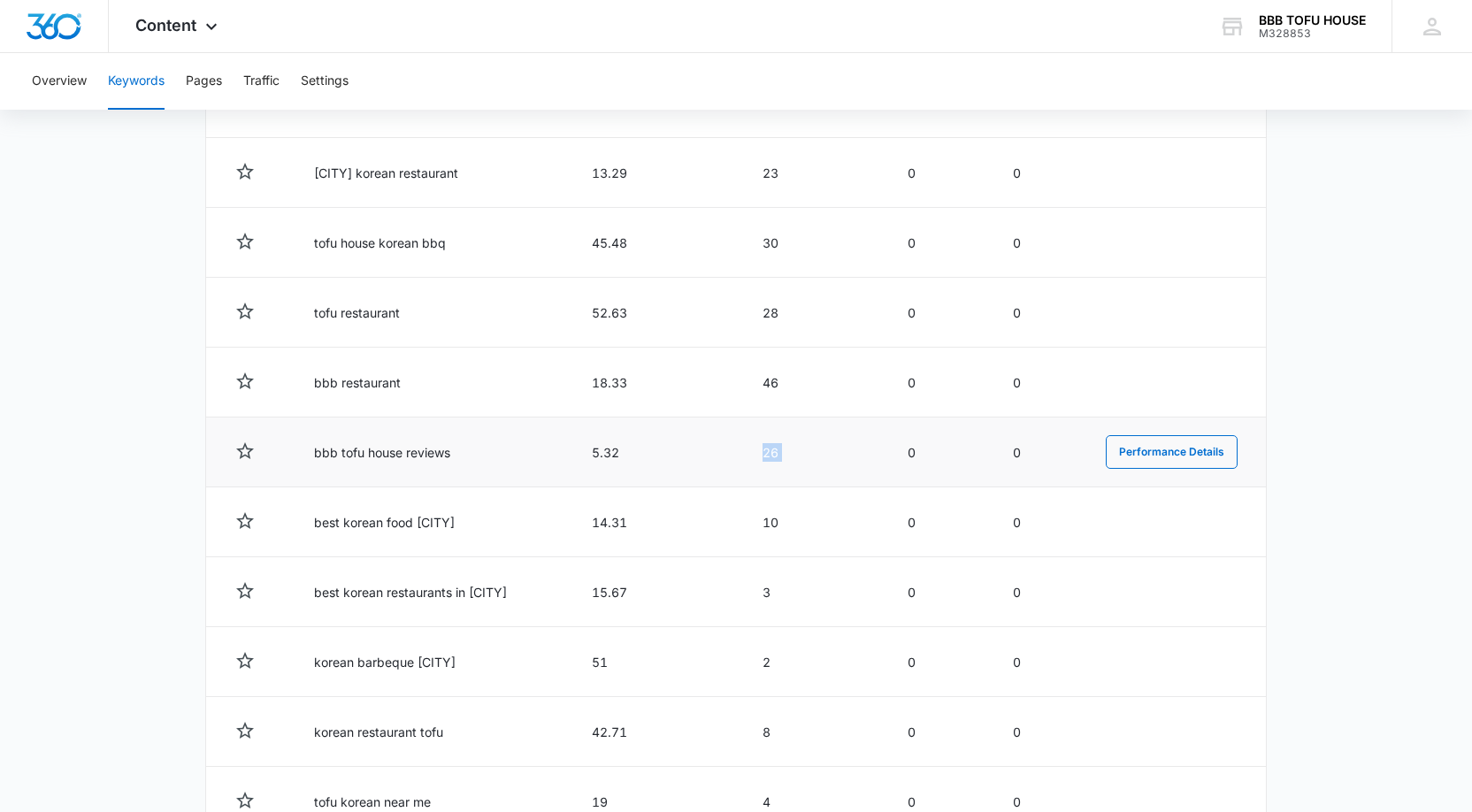 click on "26" at bounding box center [813, 452] 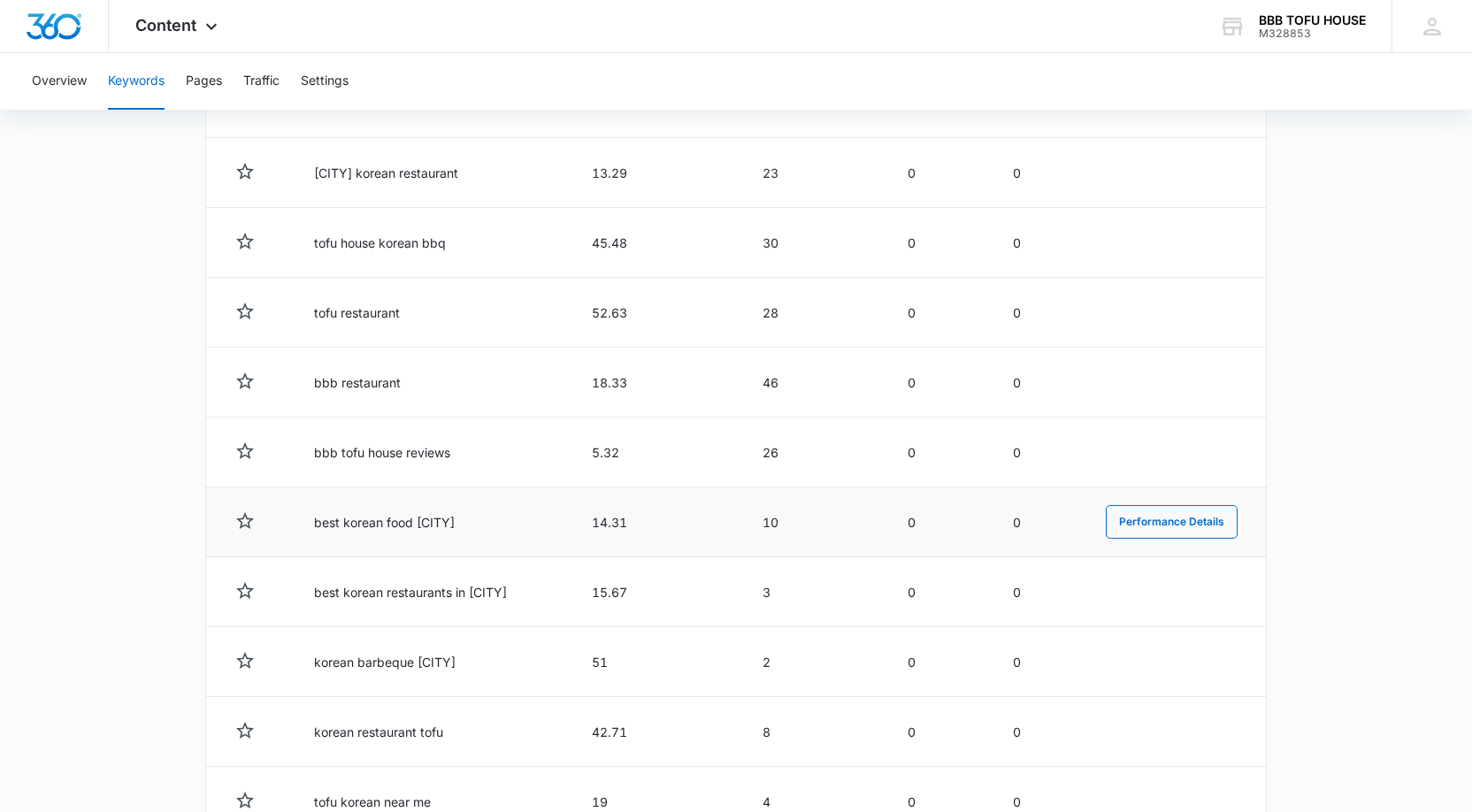 click on "0" at bounding box center (1038, 522) 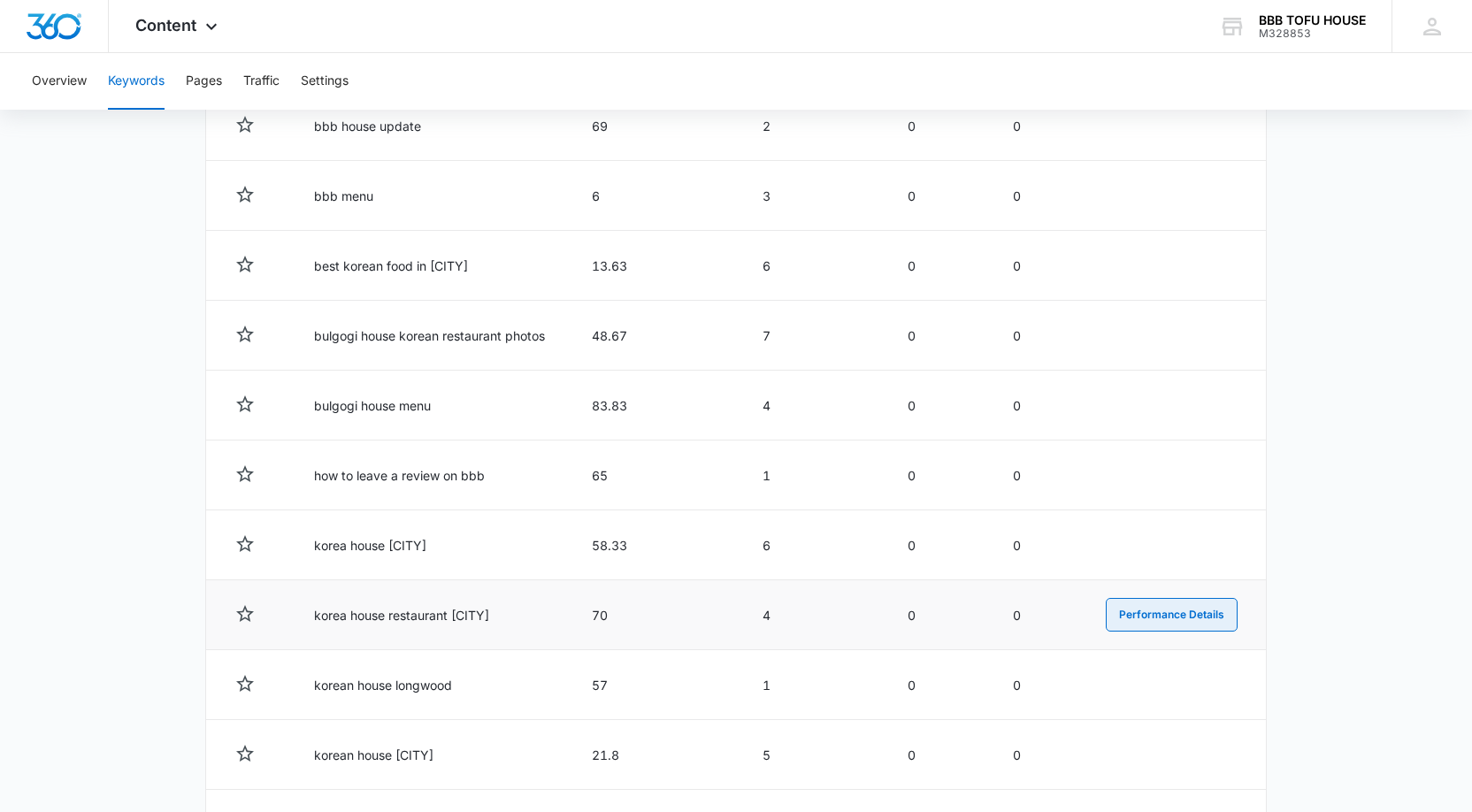scroll, scrollTop: 4246, scrollLeft: 0, axis: vertical 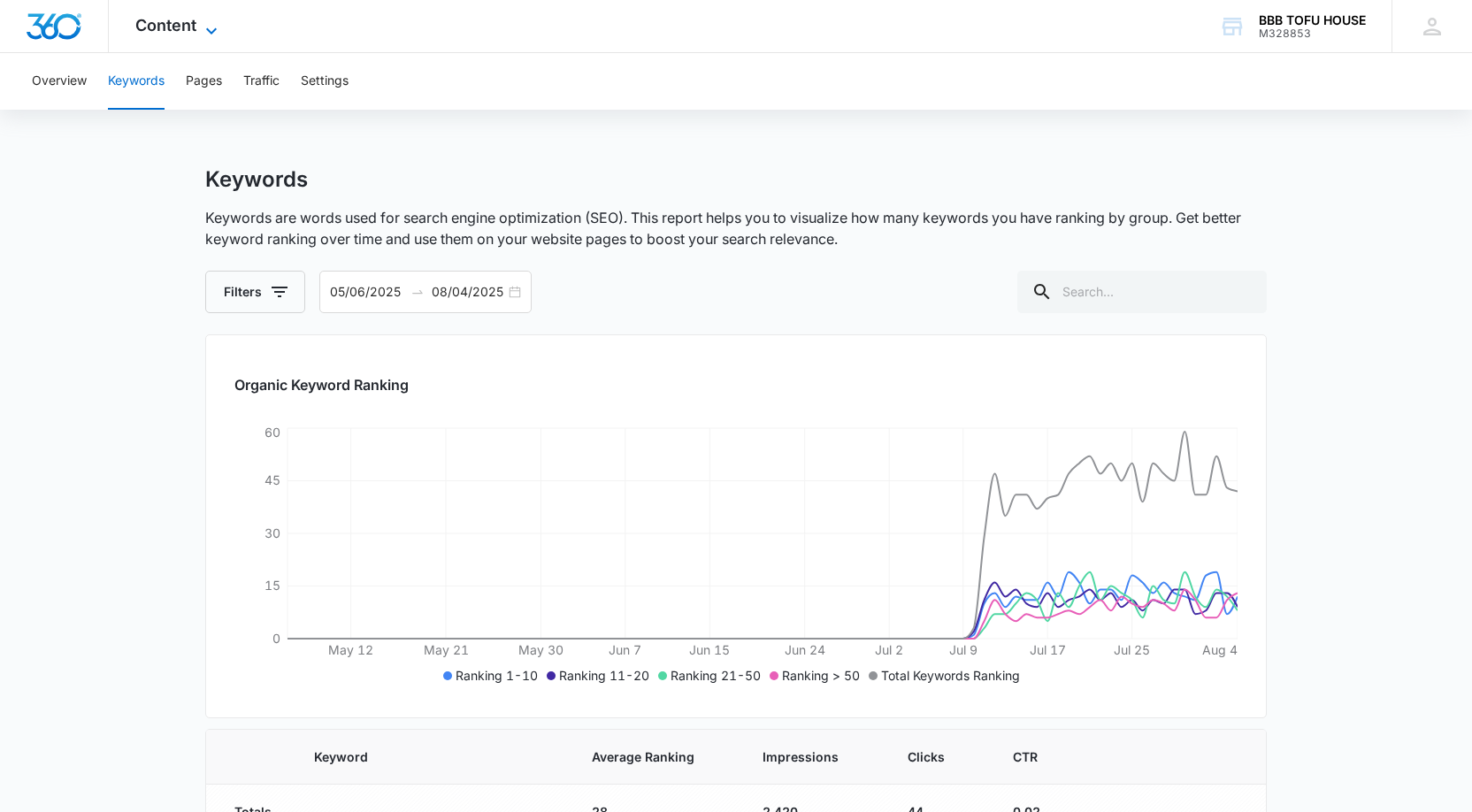 click on "Content" at bounding box center (165, 25) 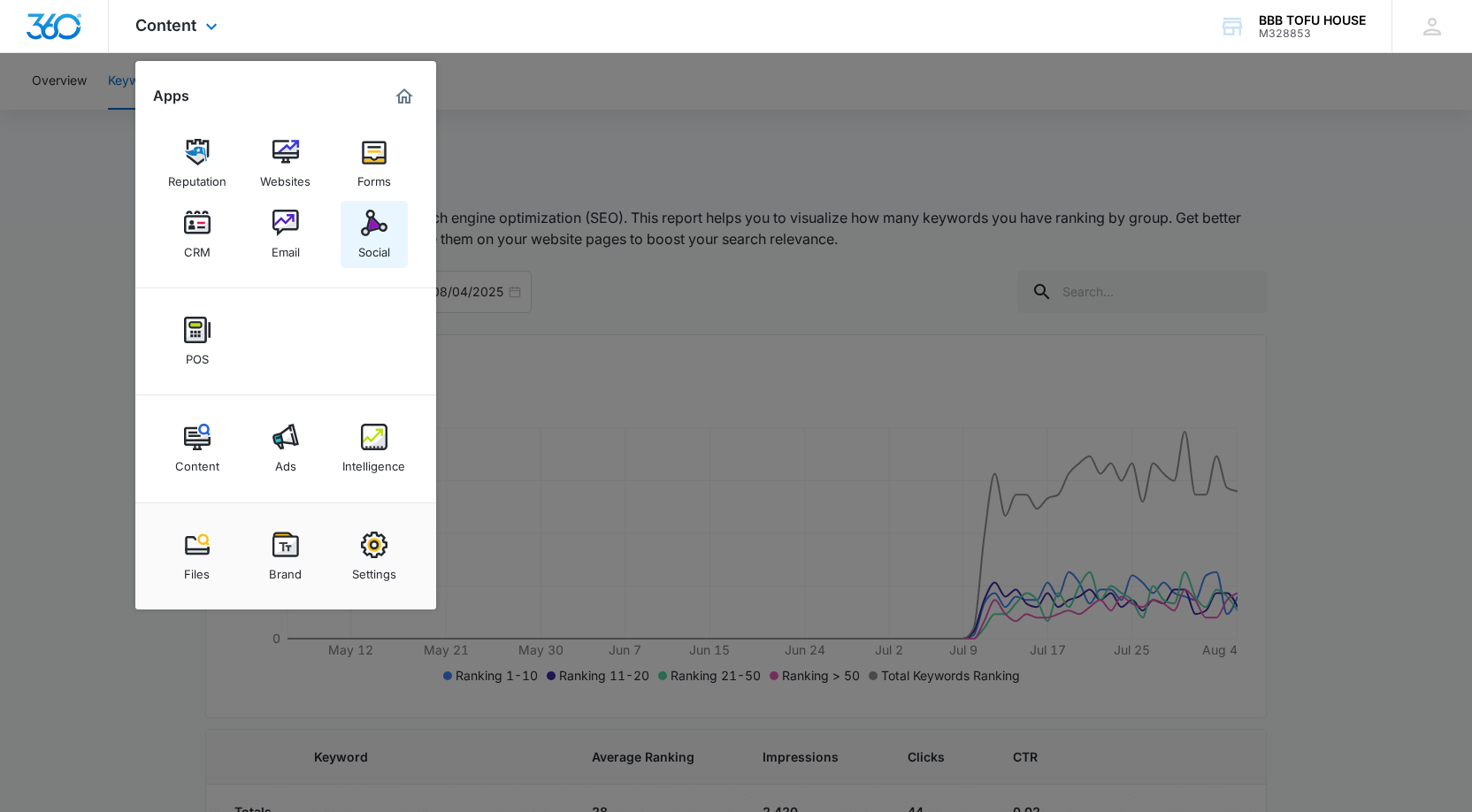 click on "Social" at bounding box center (374, 248) 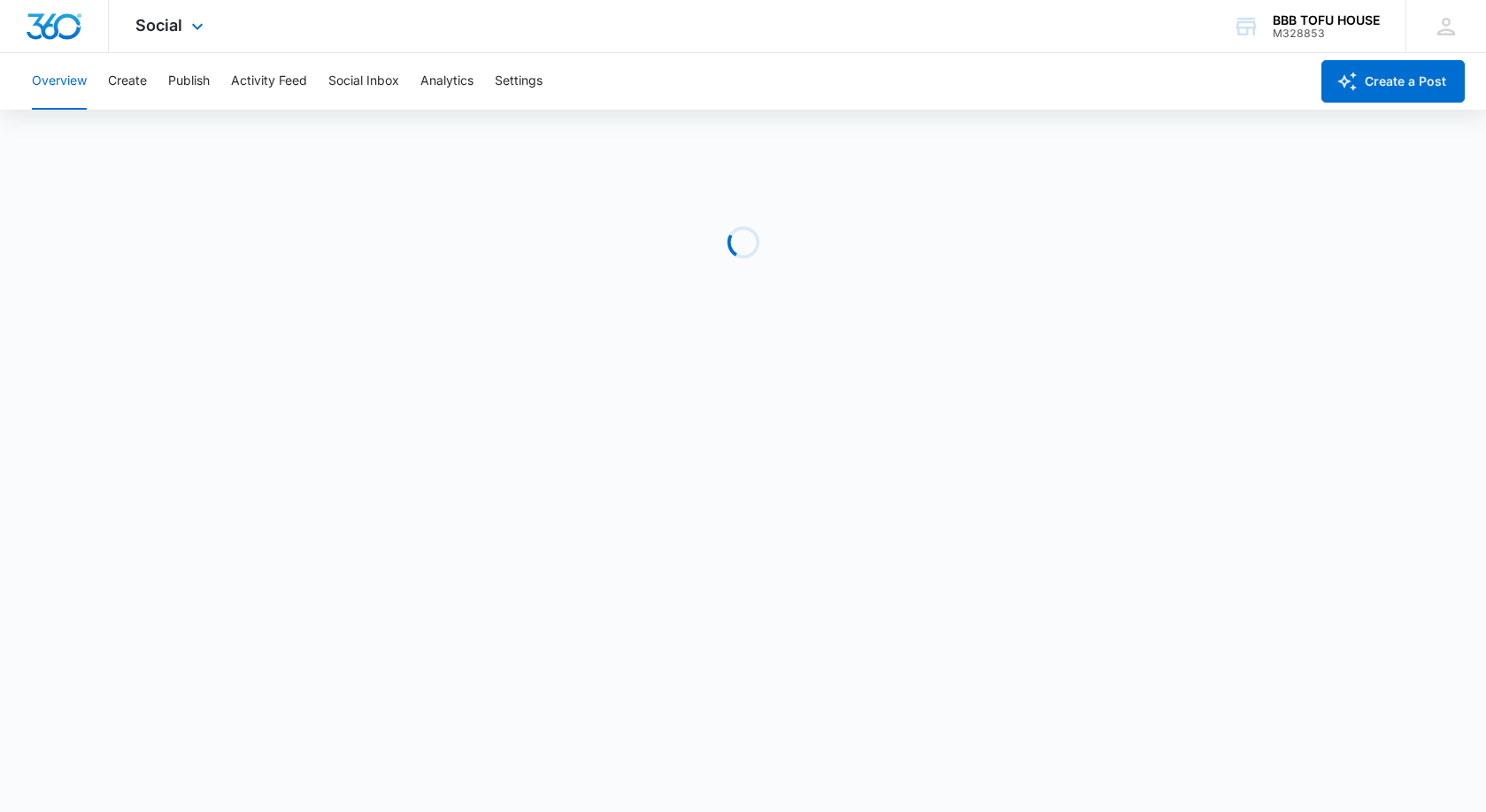 click on "Social Apps Reputation Websites Forms CRM Email Social POS Content Ads Intelligence Files Brand Settings" at bounding box center [172, 26] 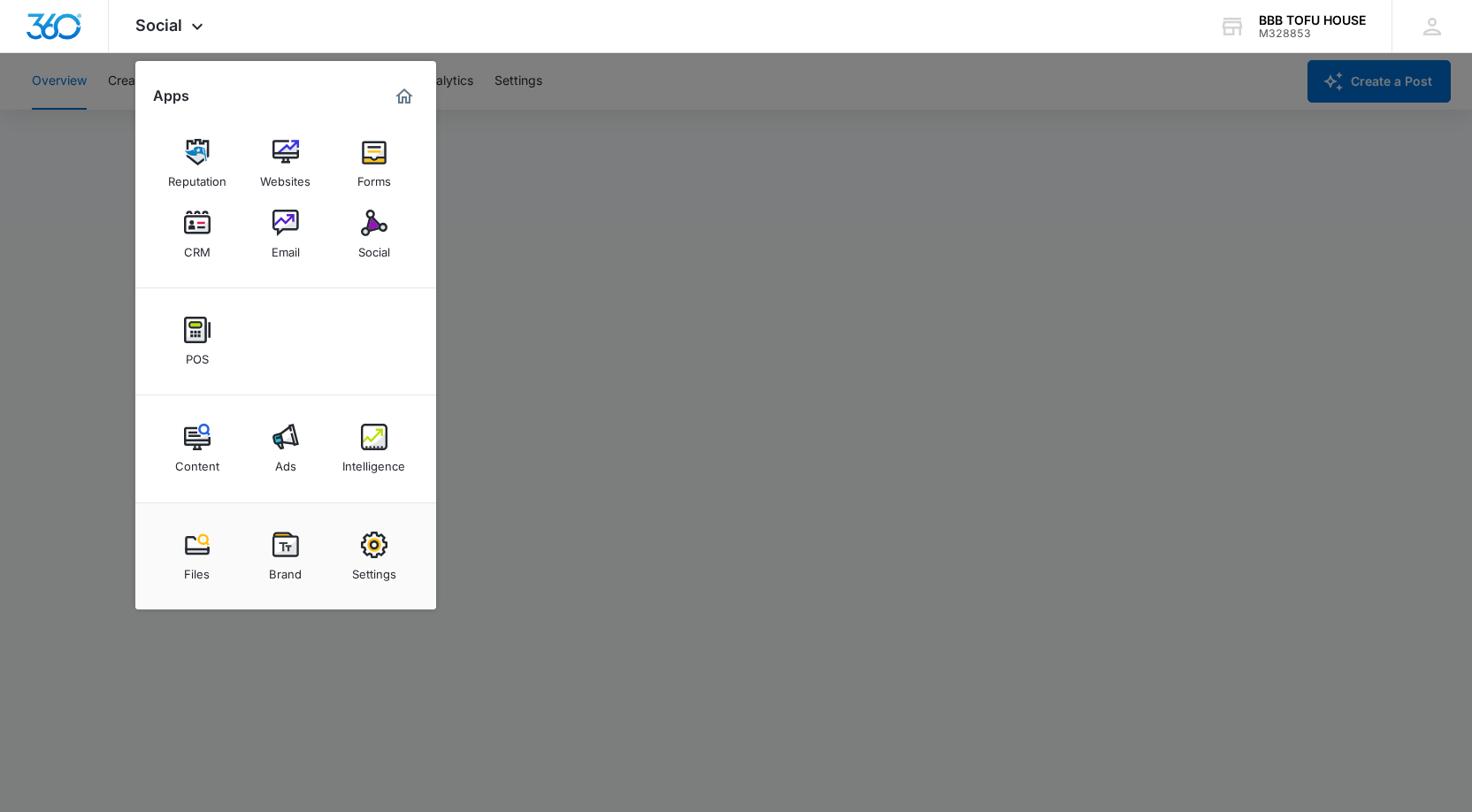 click at bounding box center (736, 406) 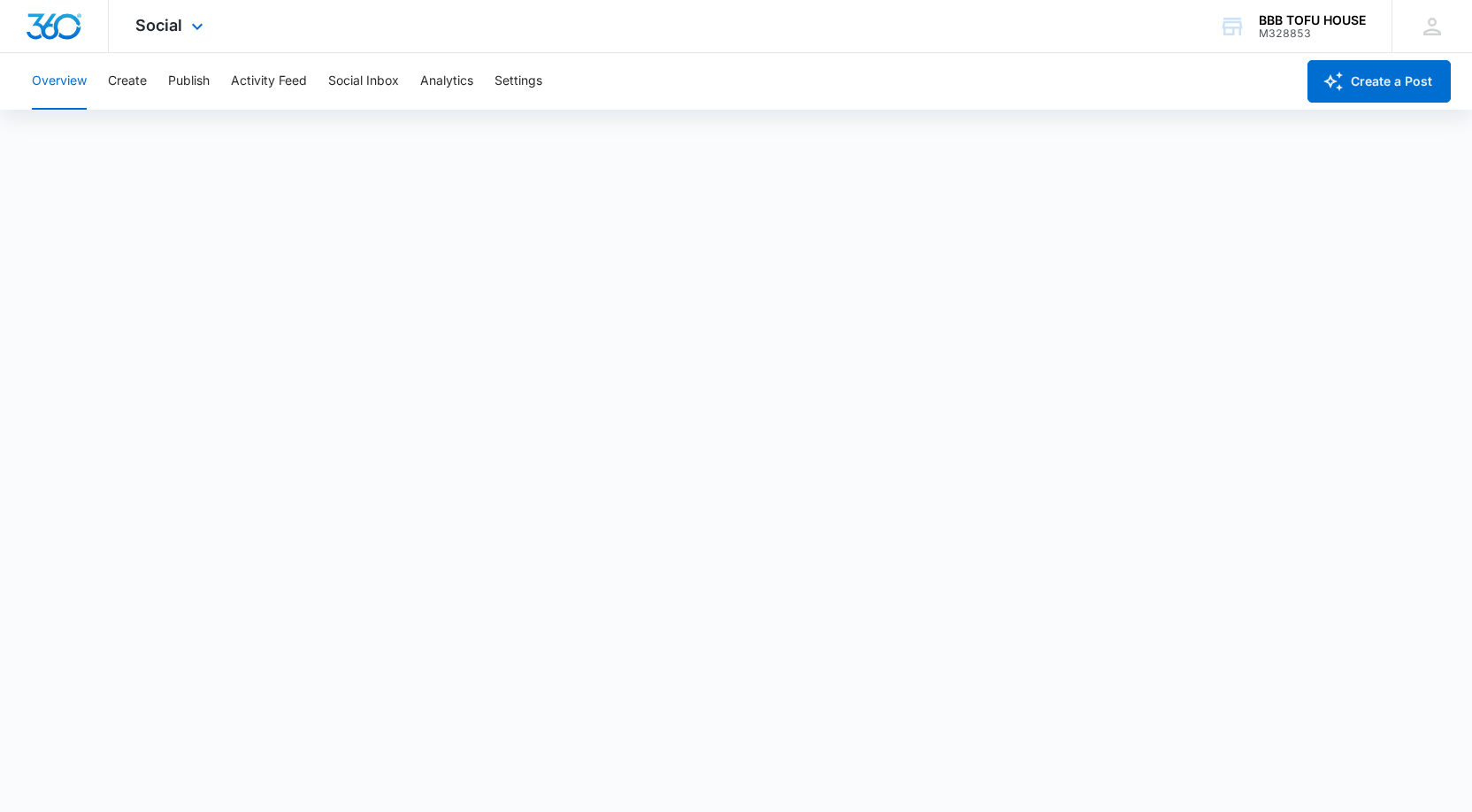 click on "Social Apps Reputation Websites Forms CRM Email Social POS Content Ads Intelligence Files Brand Settings" at bounding box center [172, 26] 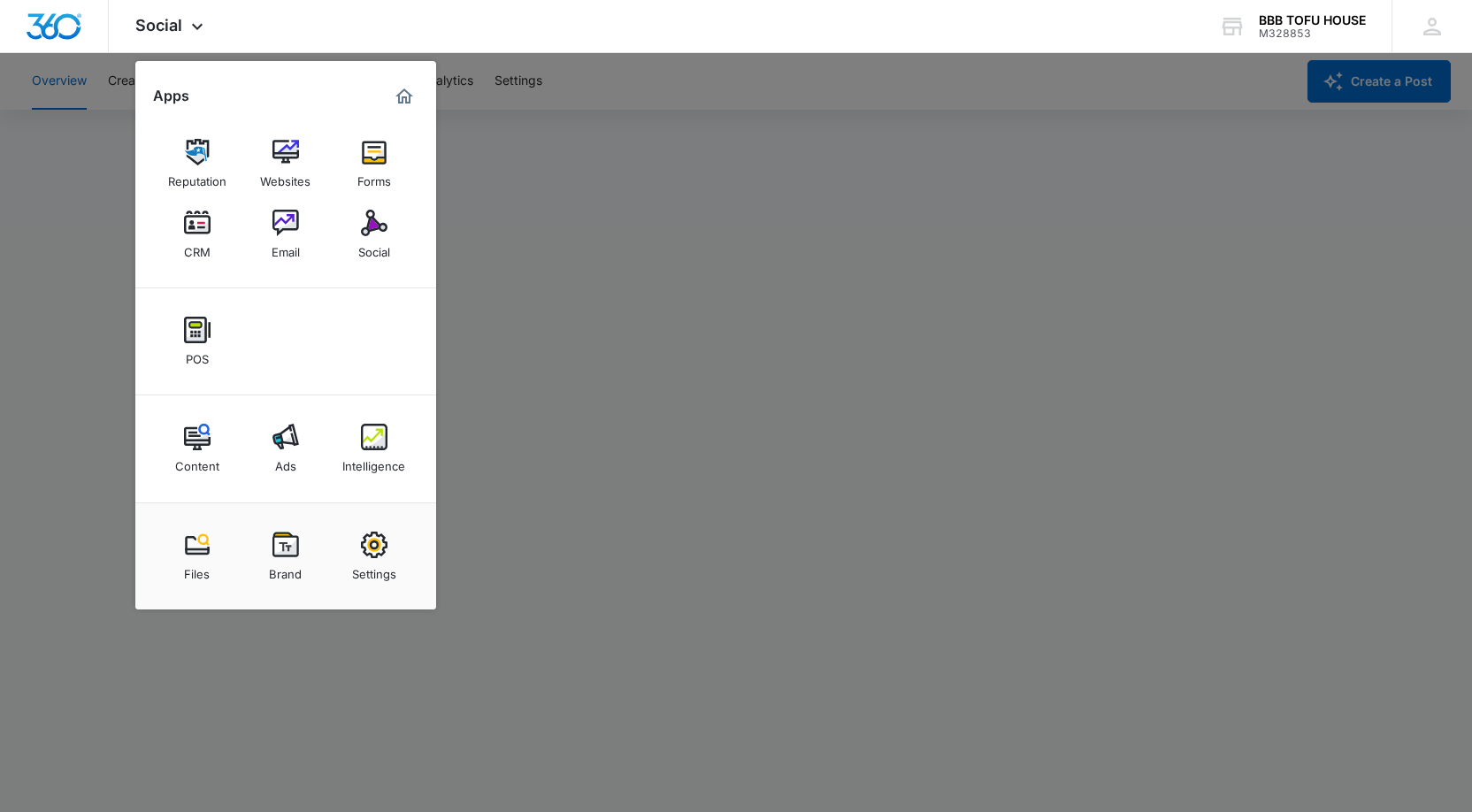 click at bounding box center [736, 406] 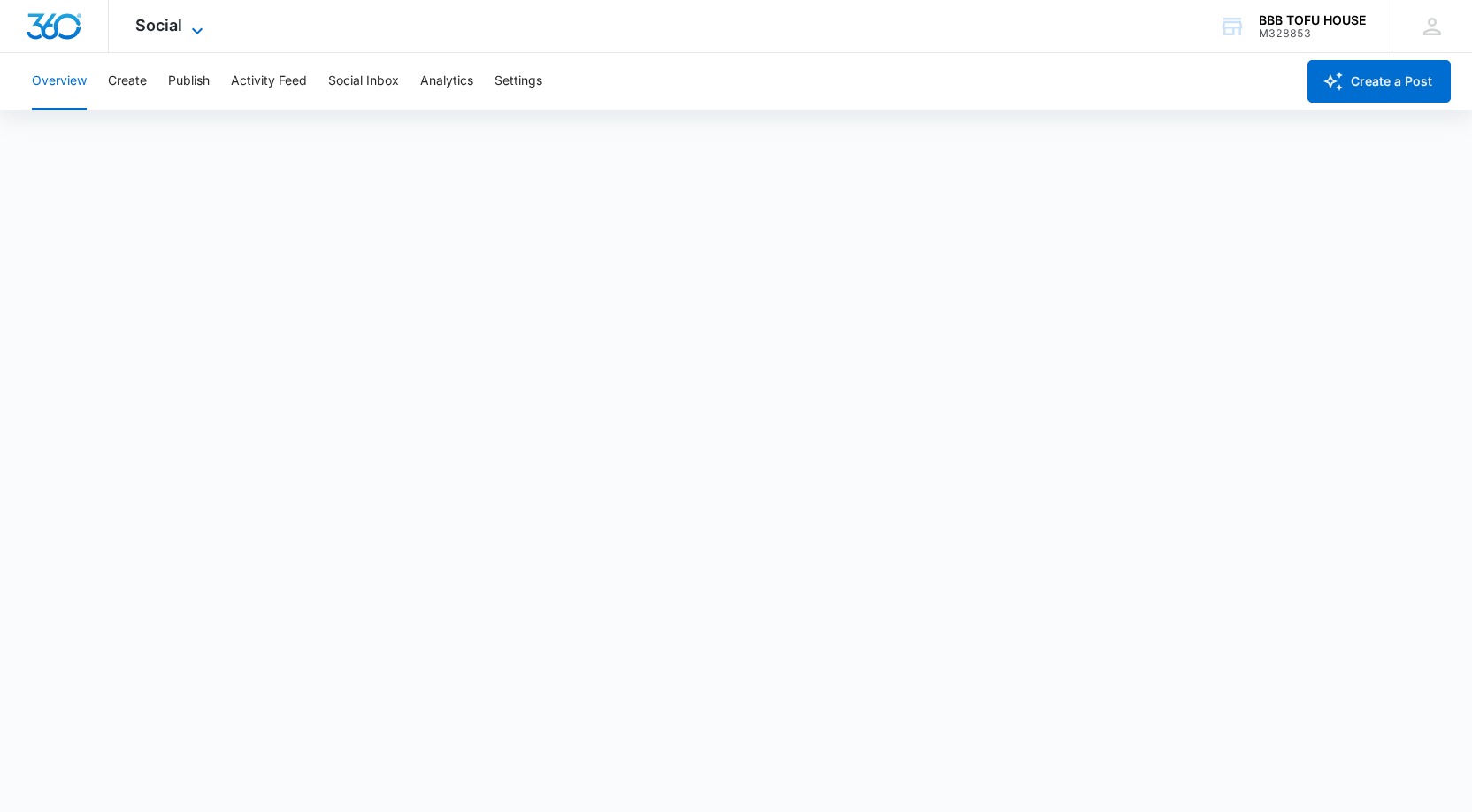 click 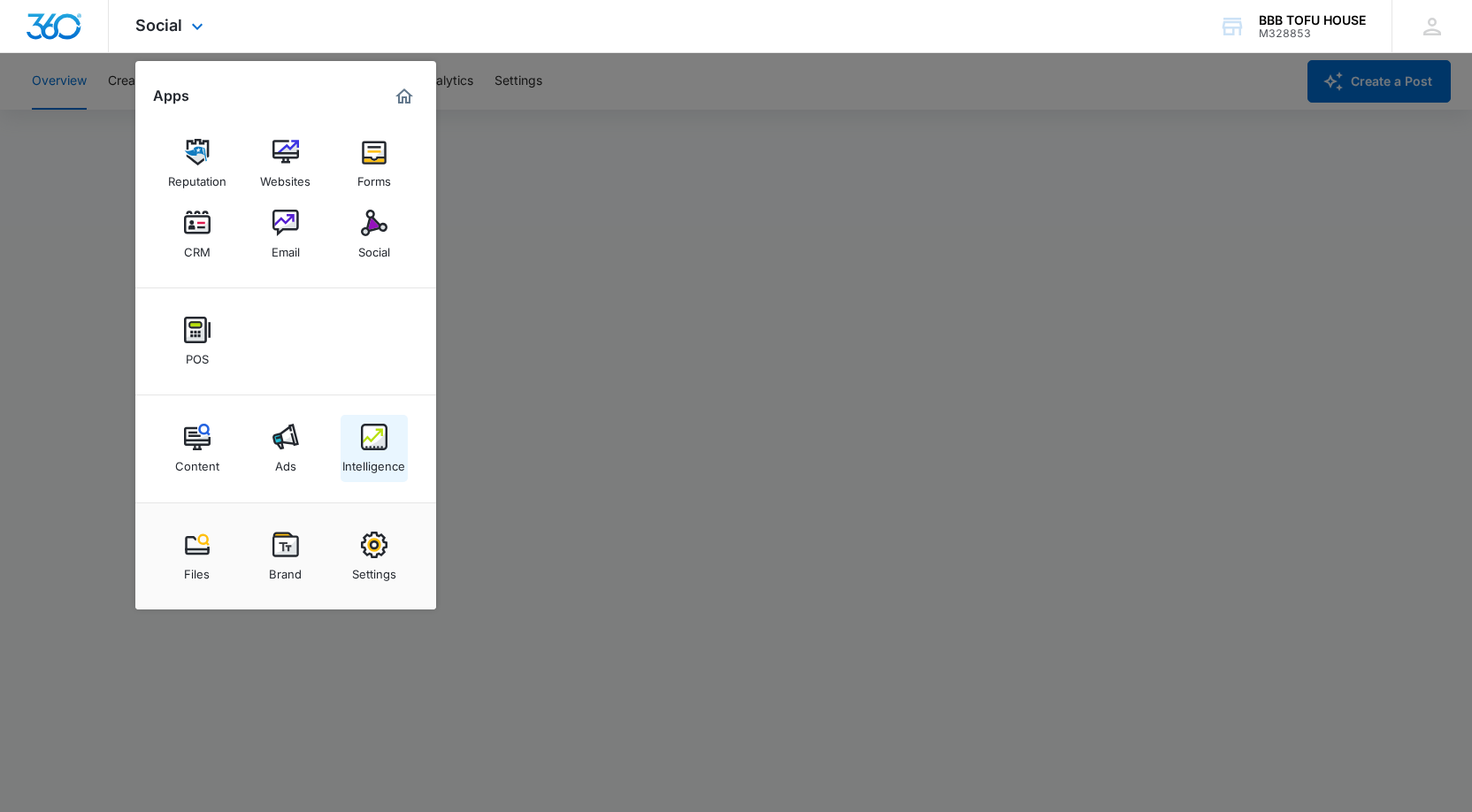 click at bounding box center [374, 437] 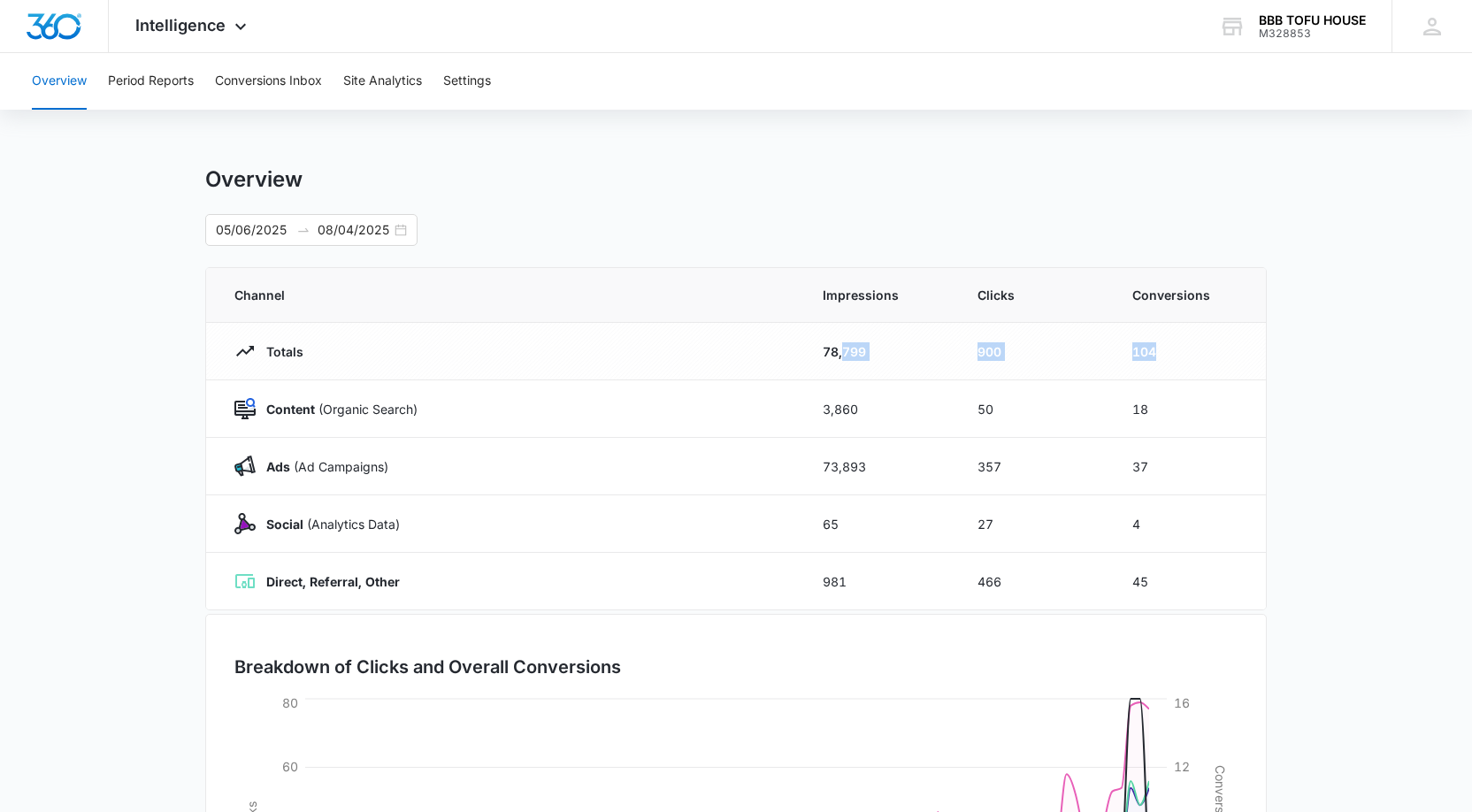 drag, startPoint x: 1210, startPoint y: 343, endPoint x: 846, endPoint y: 356, distance: 364.2321 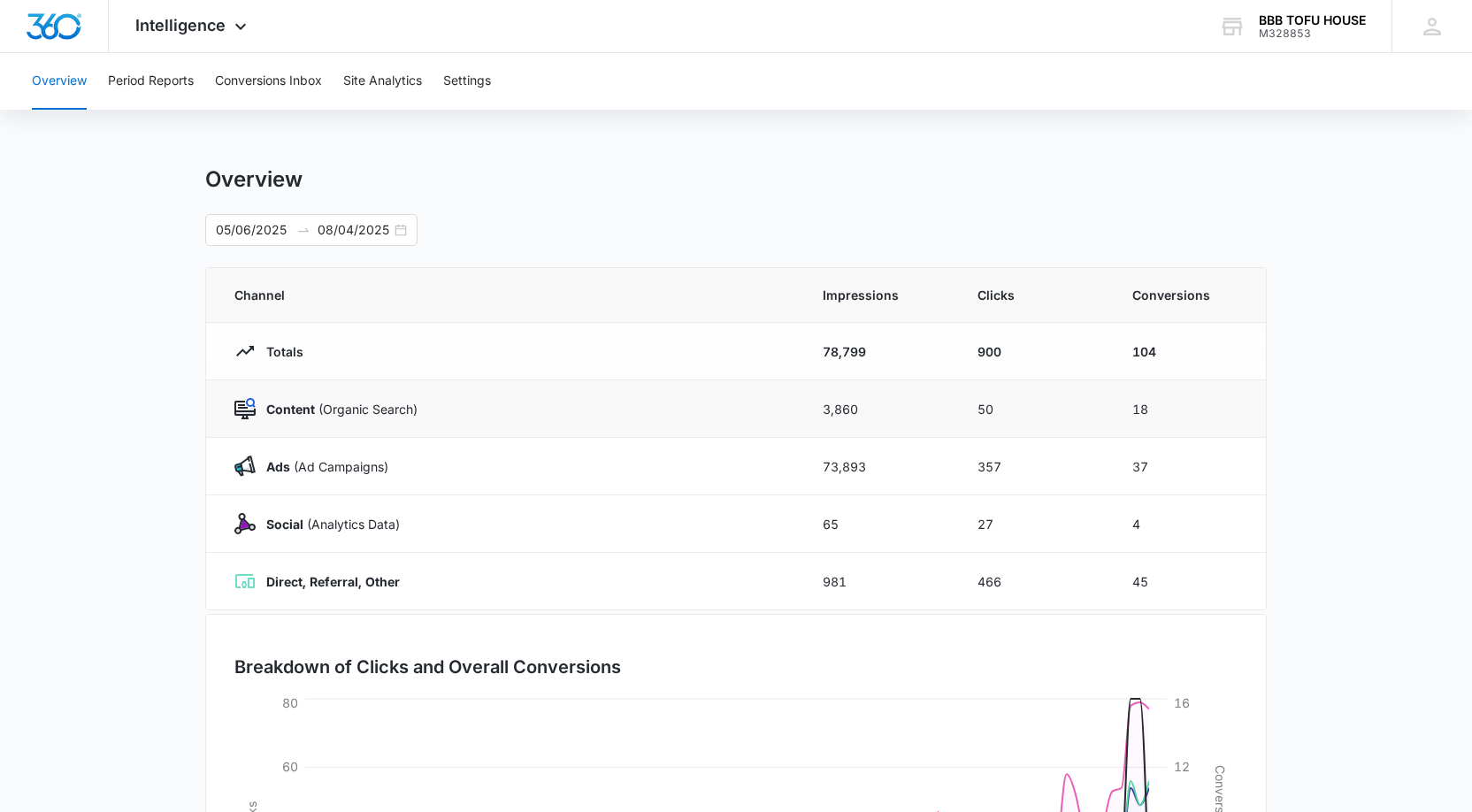 click on "18" at bounding box center [1188, 409] 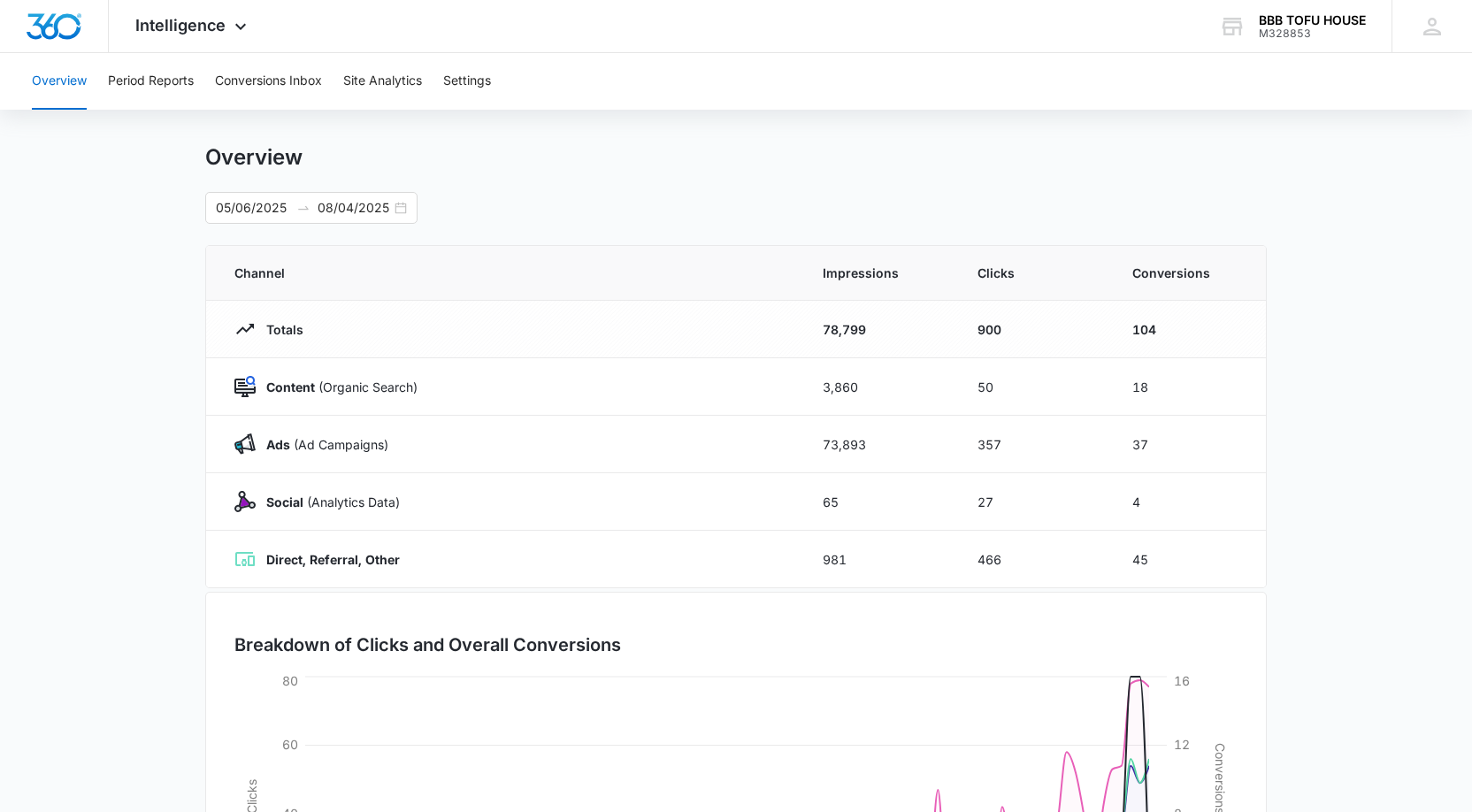 scroll, scrollTop: 0, scrollLeft: 0, axis: both 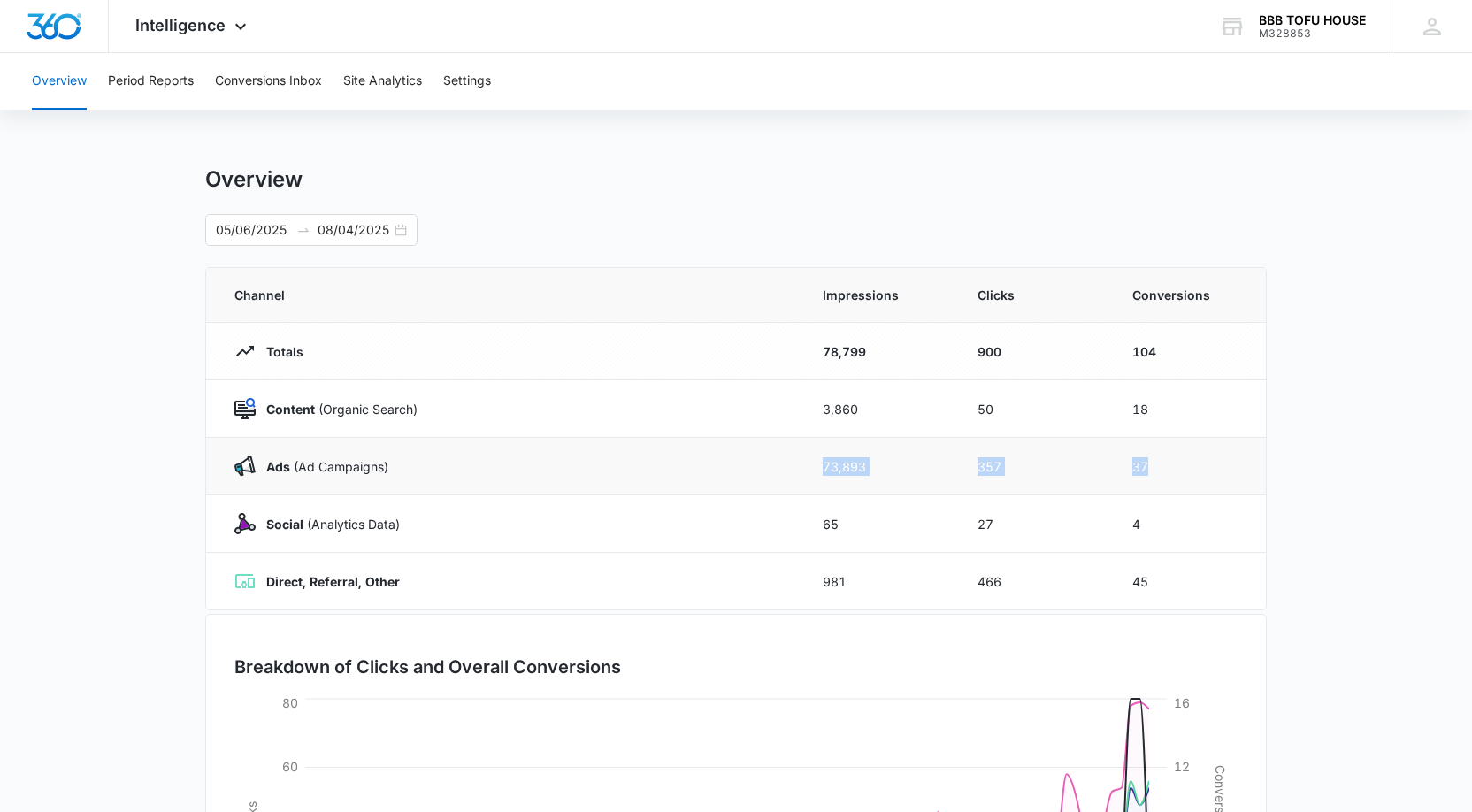 drag, startPoint x: 1123, startPoint y: 469, endPoint x: 761, endPoint y: 470, distance: 362.00138 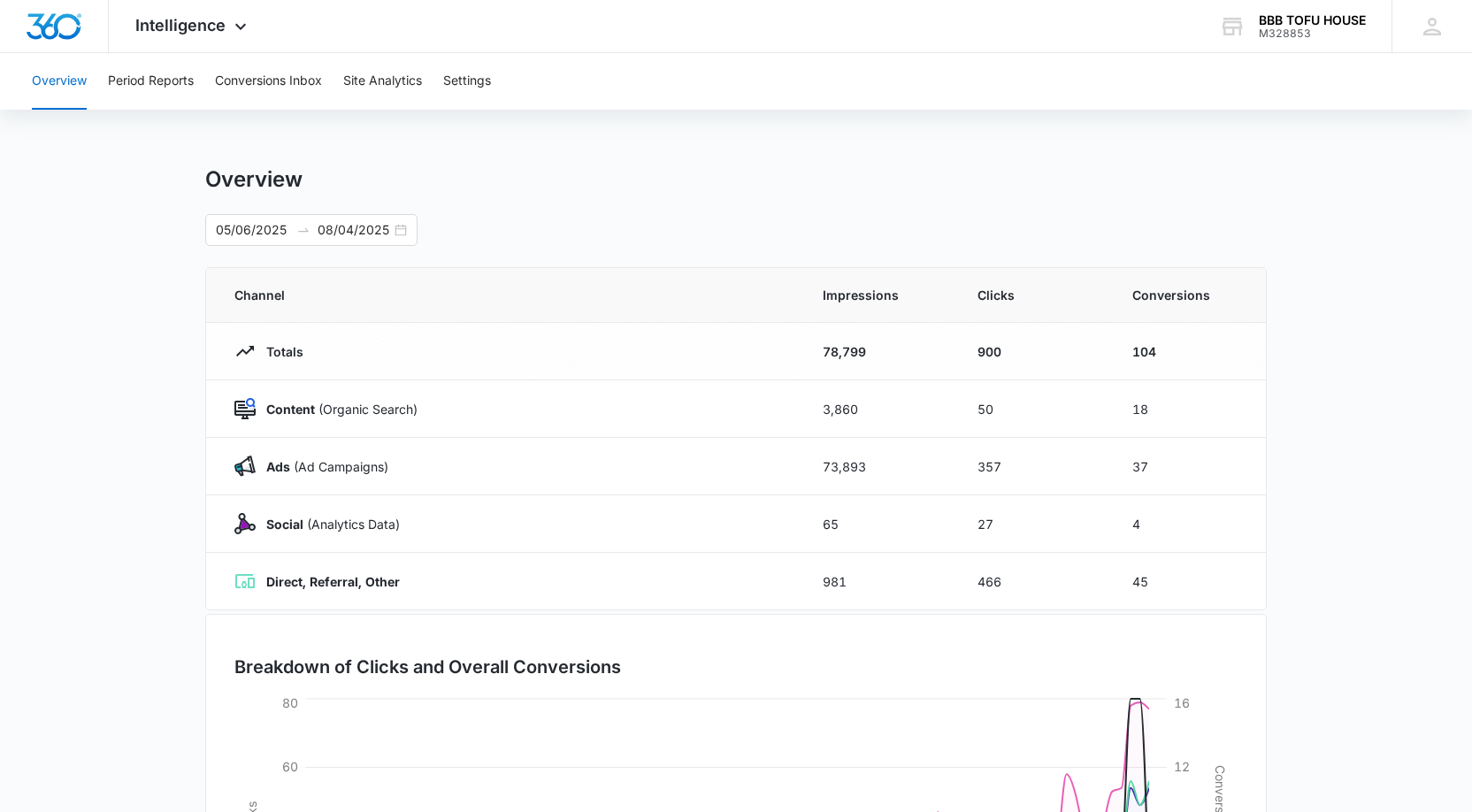 click on "Overview 05/06/2025 08/04/2025 Channel Impressions Clicks Conversions Totals   78,799 900 104 Content   (Organic Search) 3,860 50 18 Ads   (Ad Campaigns) 73,893 357 37 Social   (Analytics Data) 65 27 4 Direct, Referral, Other   981 466 45 Breakdown of Clicks and Overall Conversions 05/18/2025 05/31/2025 06/13/2025 06/26/2025 07/09/2025 07/22/2025 08/04/2025 0 20 40 60 80 Clicks 0 4 8 12 16 Conversions Organic Search Ad Campaigns Social Direct, Referral, Other Conversions" at bounding box center (736, 631) 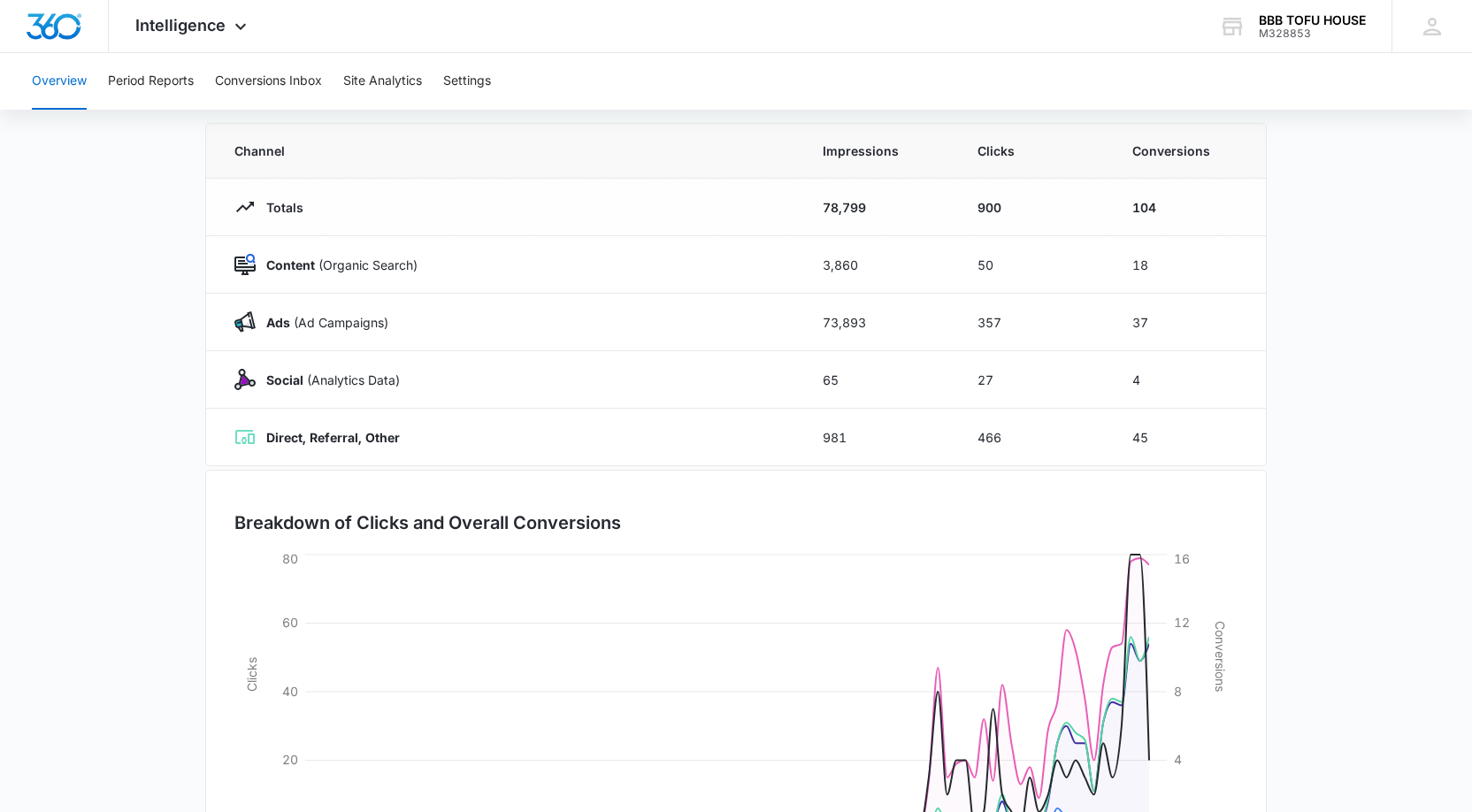 scroll, scrollTop: 283, scrollLeft: 0, axis: vertical 